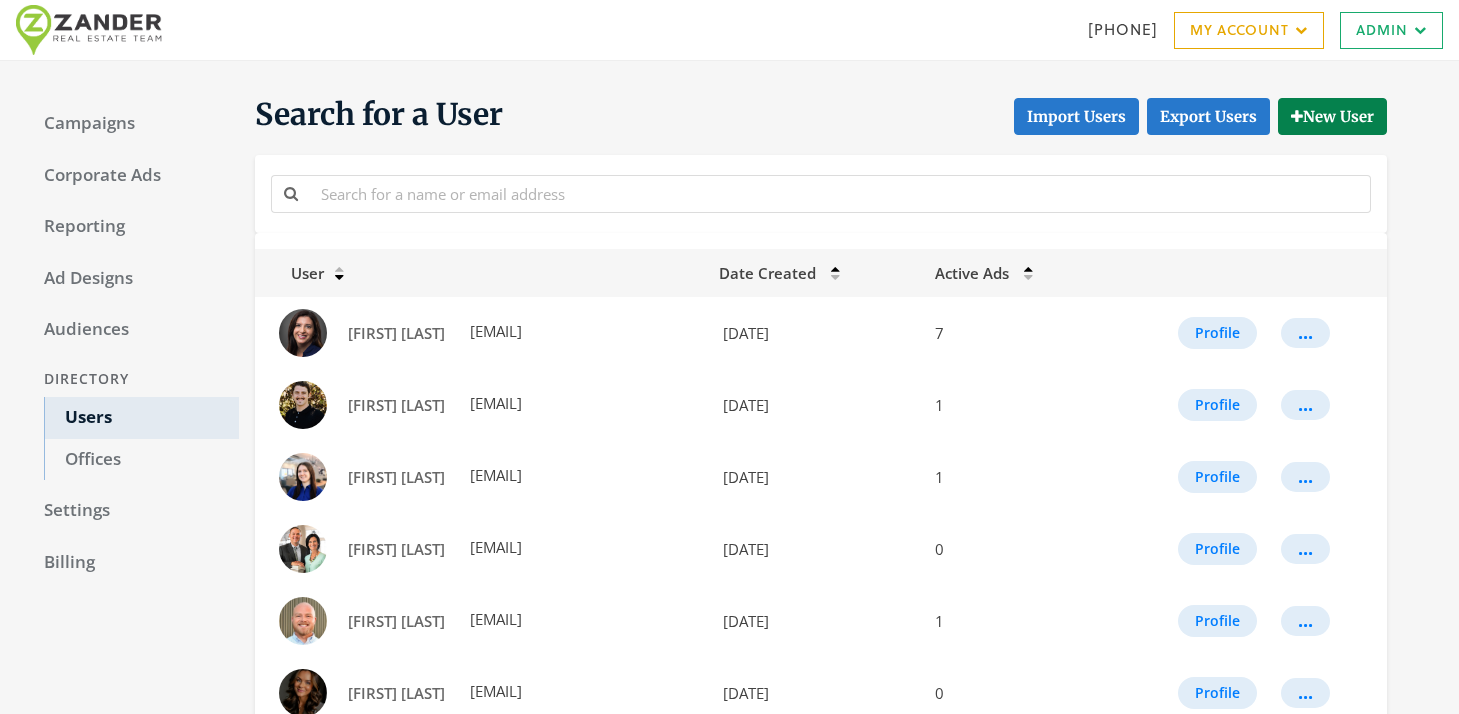 scroll, scrollTop: 0, scrollLeft: 0, axis: both 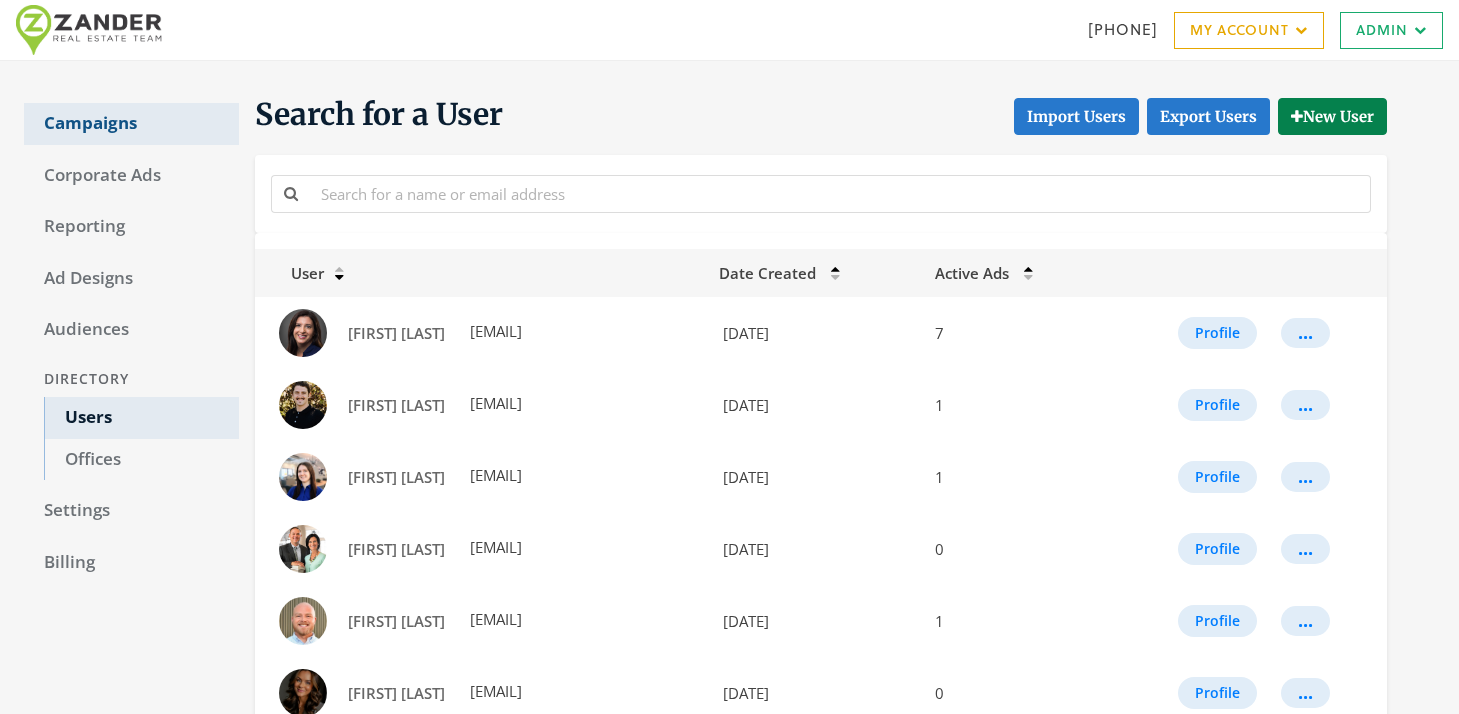 click on "Campaigns" at bounding box center (131, 124) 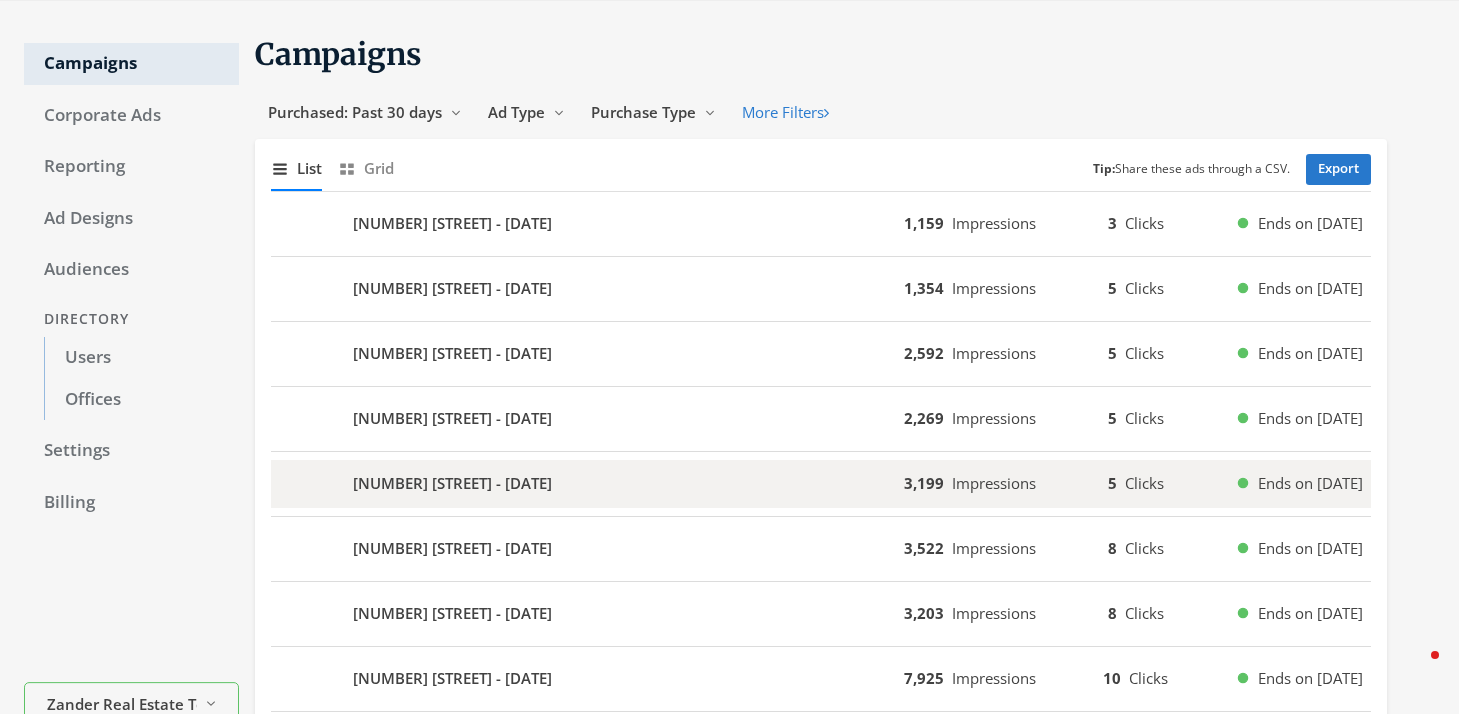 scroll, scrollTop: 62, scrollLeft: 0, axis: vertical 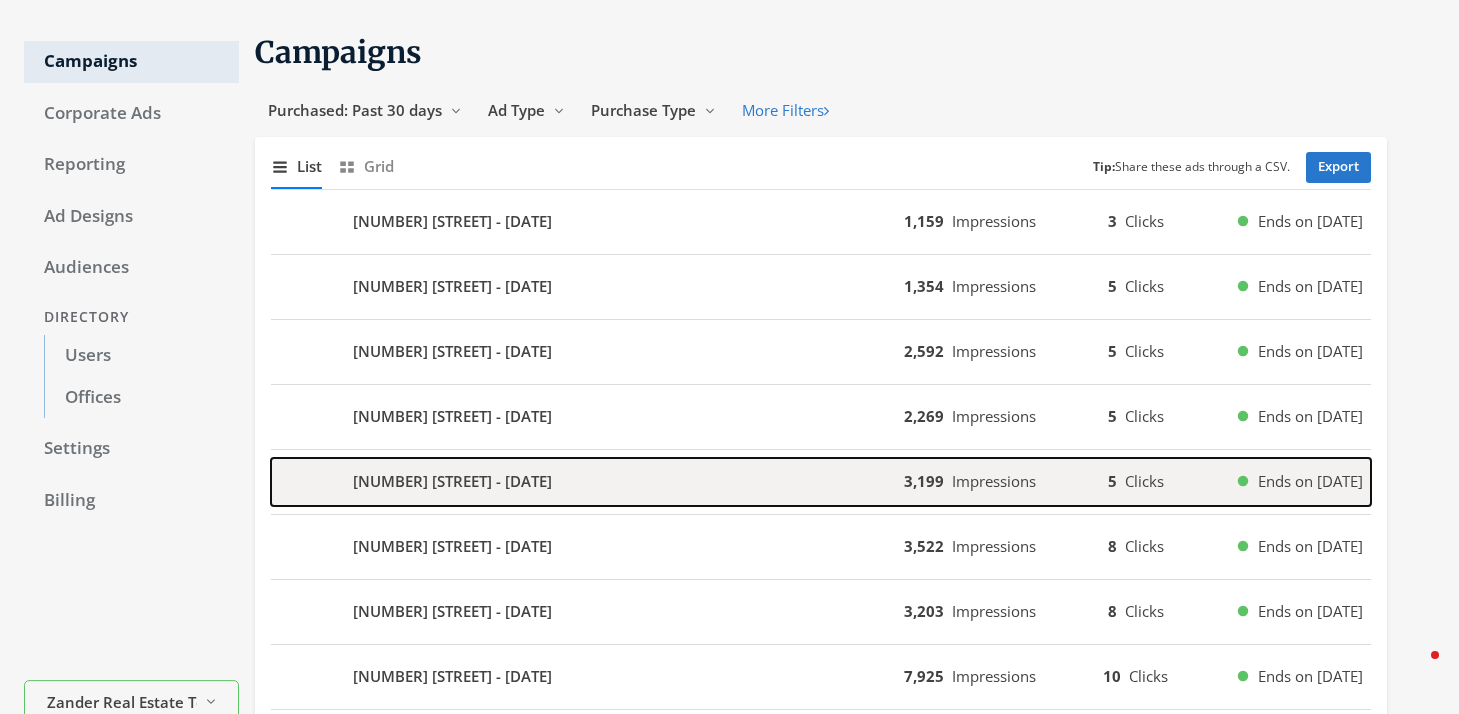 click on "6817 W SKIP ROCK - 2025-07-31" at bounding box center [587, 482] 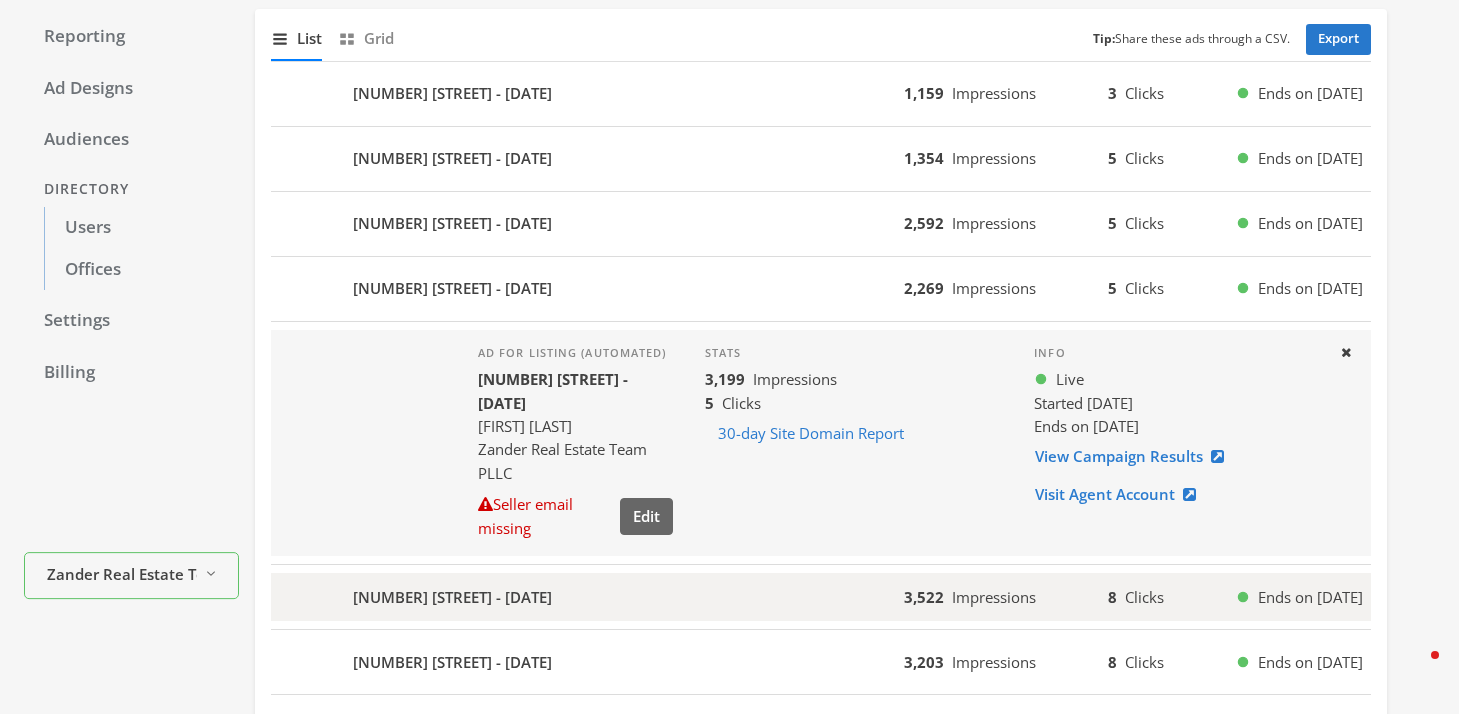scroll, scrollTop: 191, scrollLeft: 0, axis: vertical 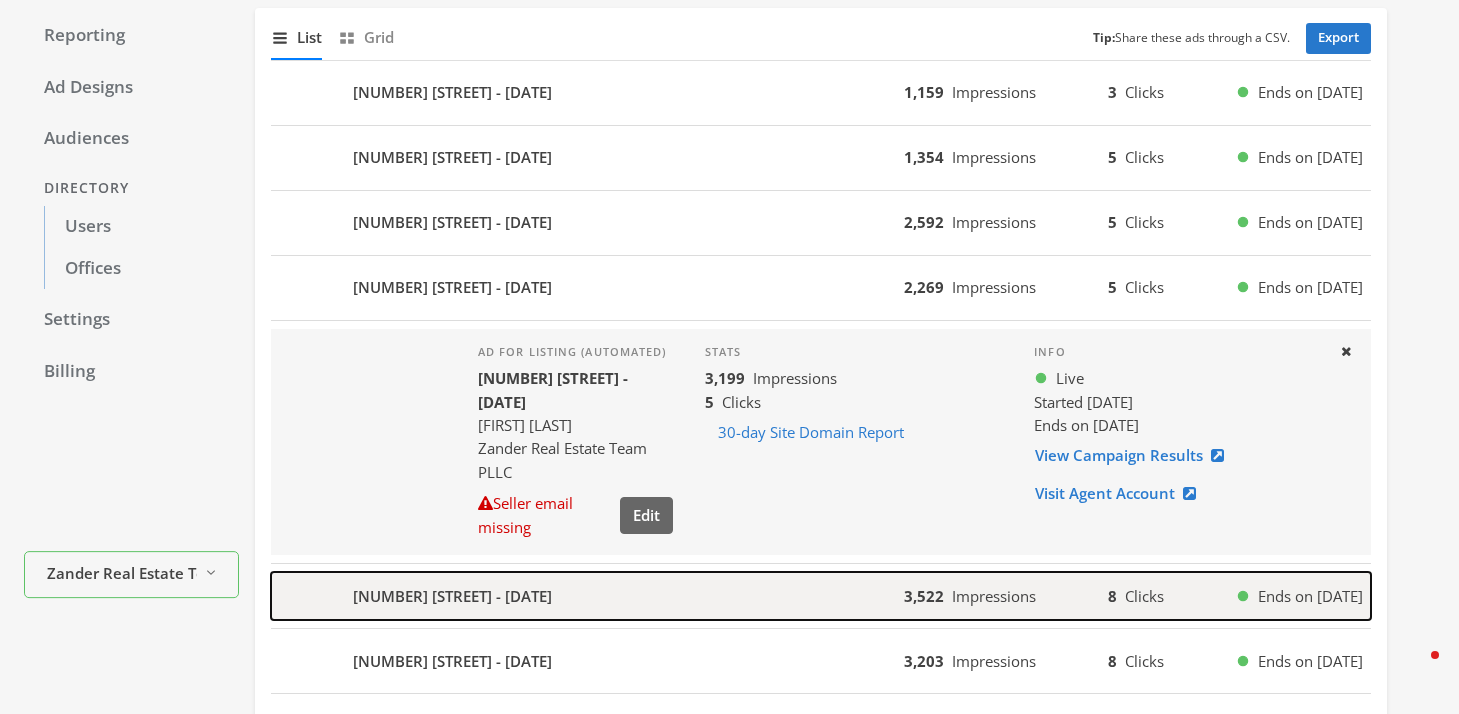 click on "5565 W ROCK ROSE - 2025-07-31" at bounding box center [452, 596] 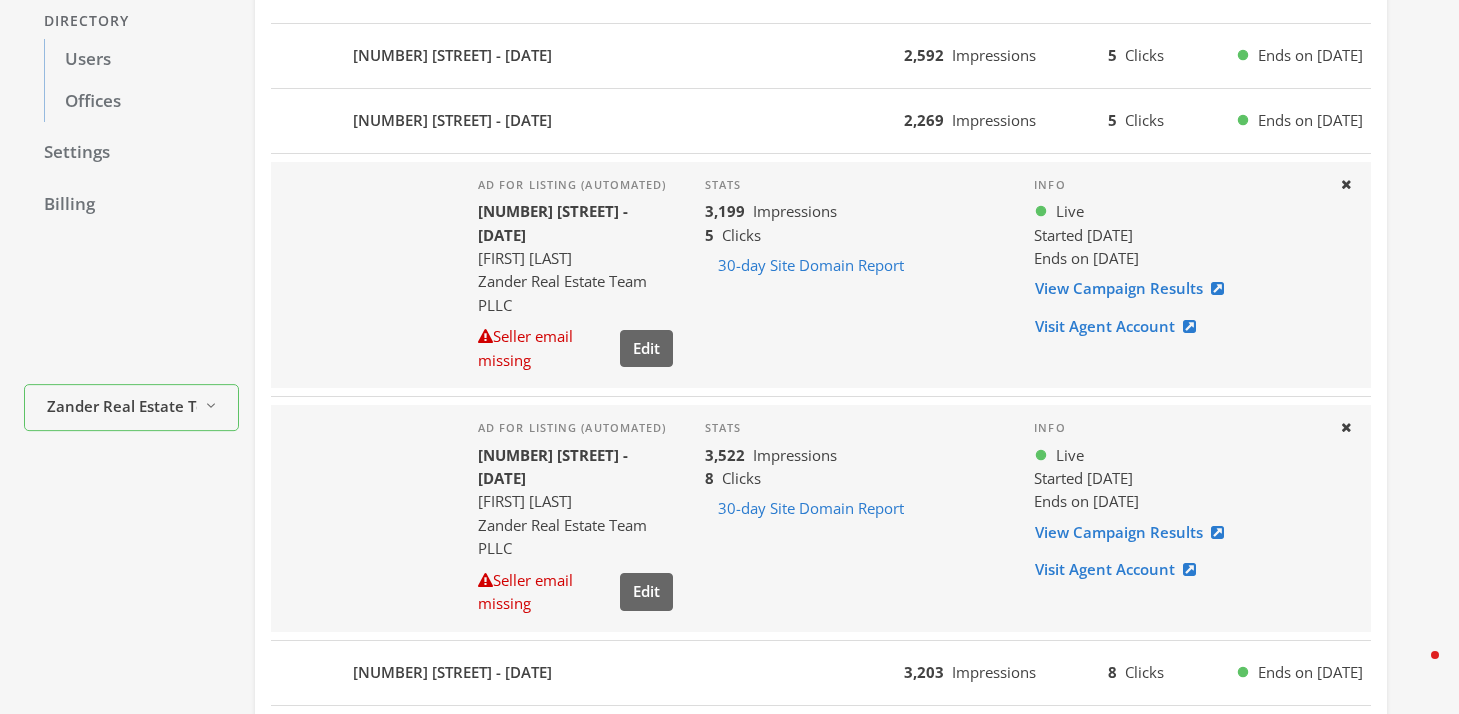 scroll, scrollTop: 356, scrollLeft: 0, axis: vertical 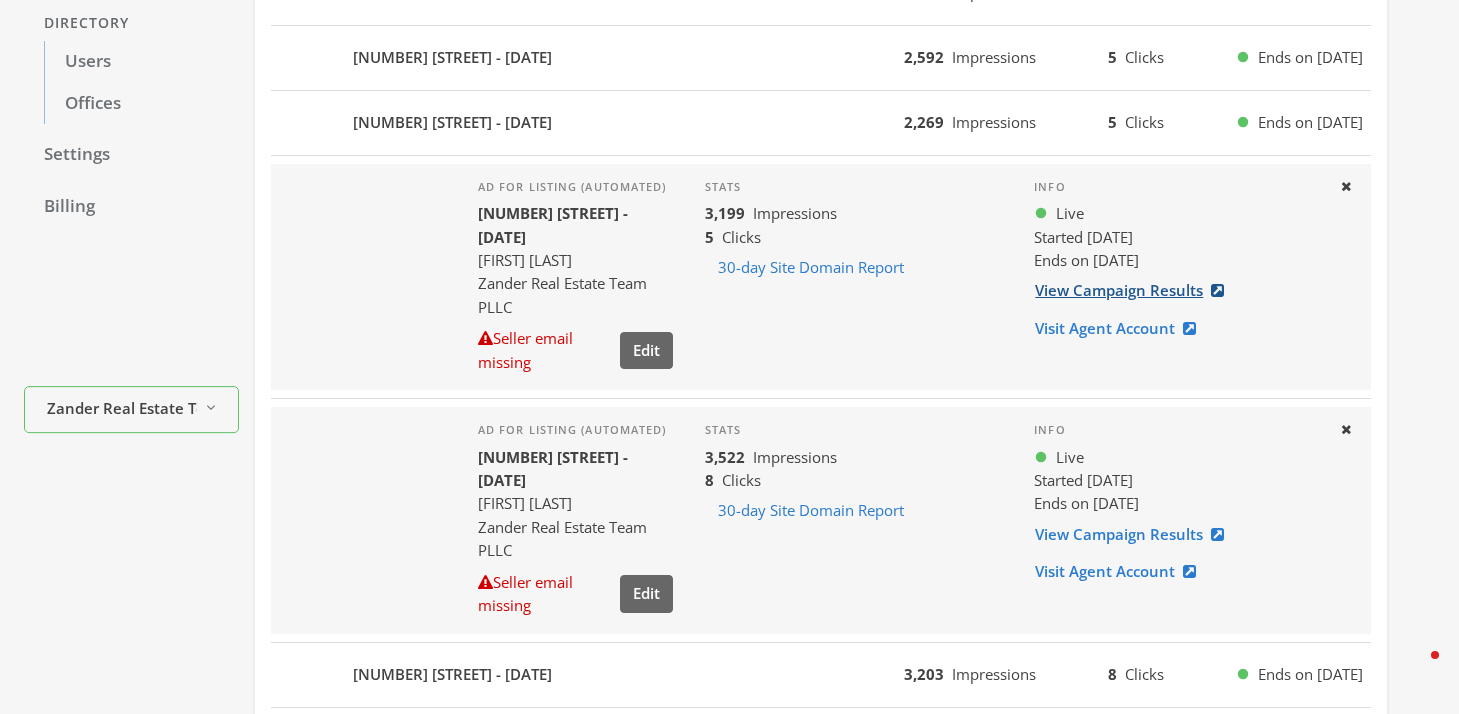 click on "View Campaign Results" at bounding box center [1135, 290] 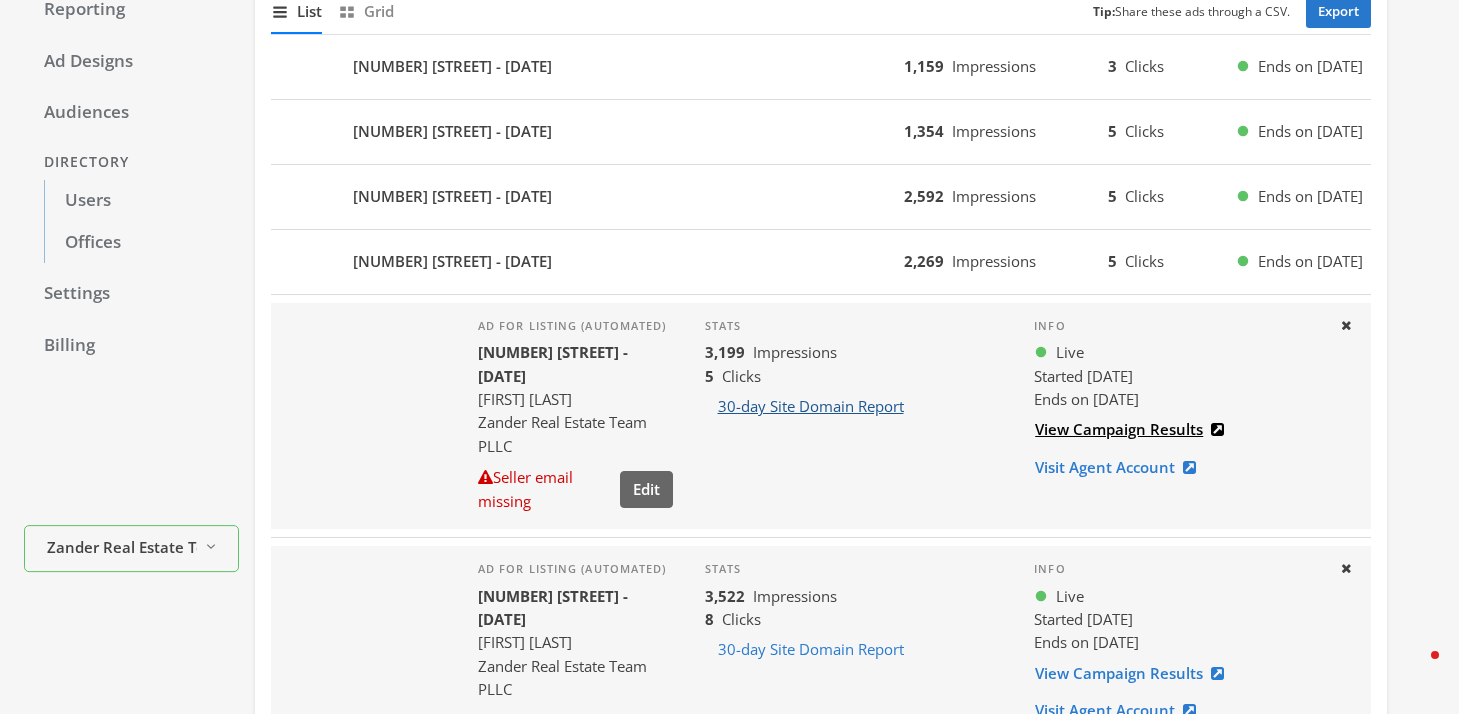 scroll, scrollTop: 219, scrollLeft: 0, axis: vertical 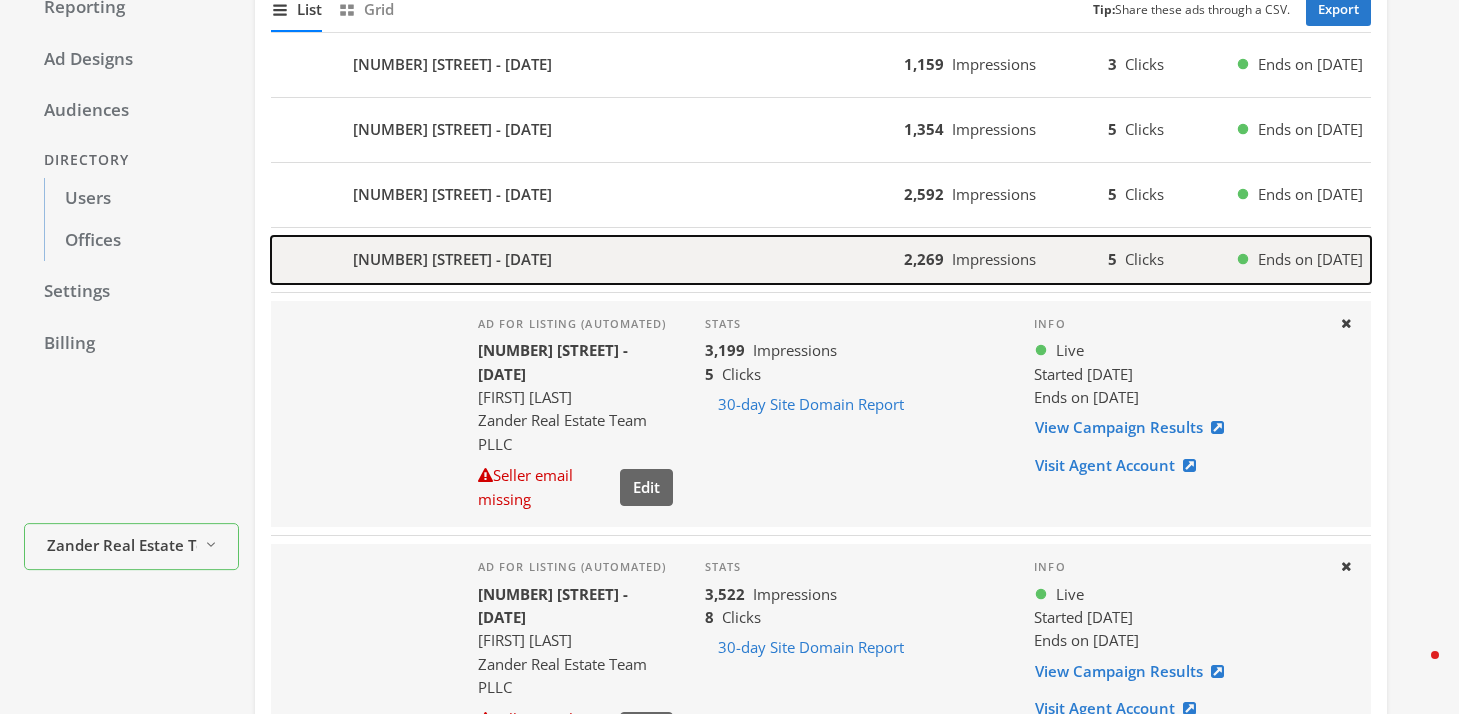 click on "4594 W DAYBREAK RIM - 2025-08-01" at bounding box center [587, 260] 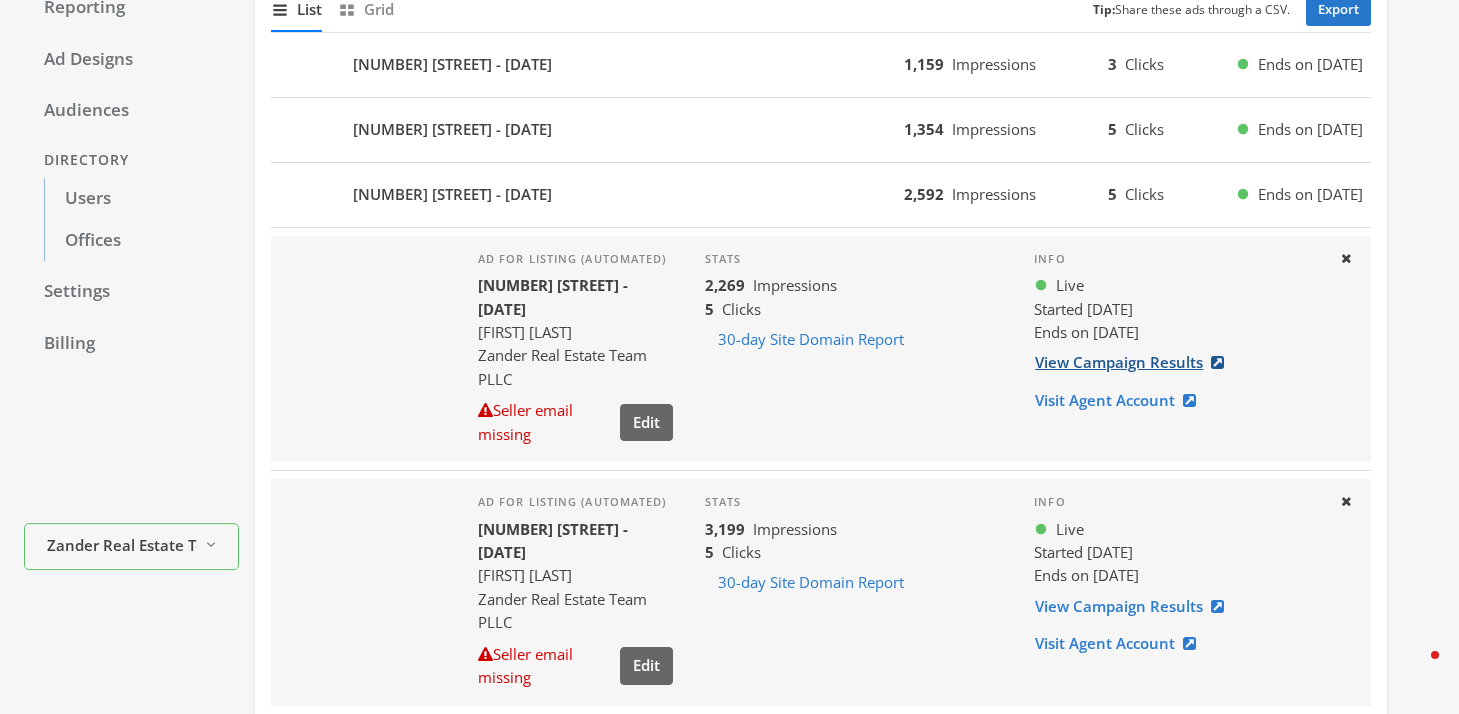 click on "View Campaign Results" at bounding box center (1135, 362) 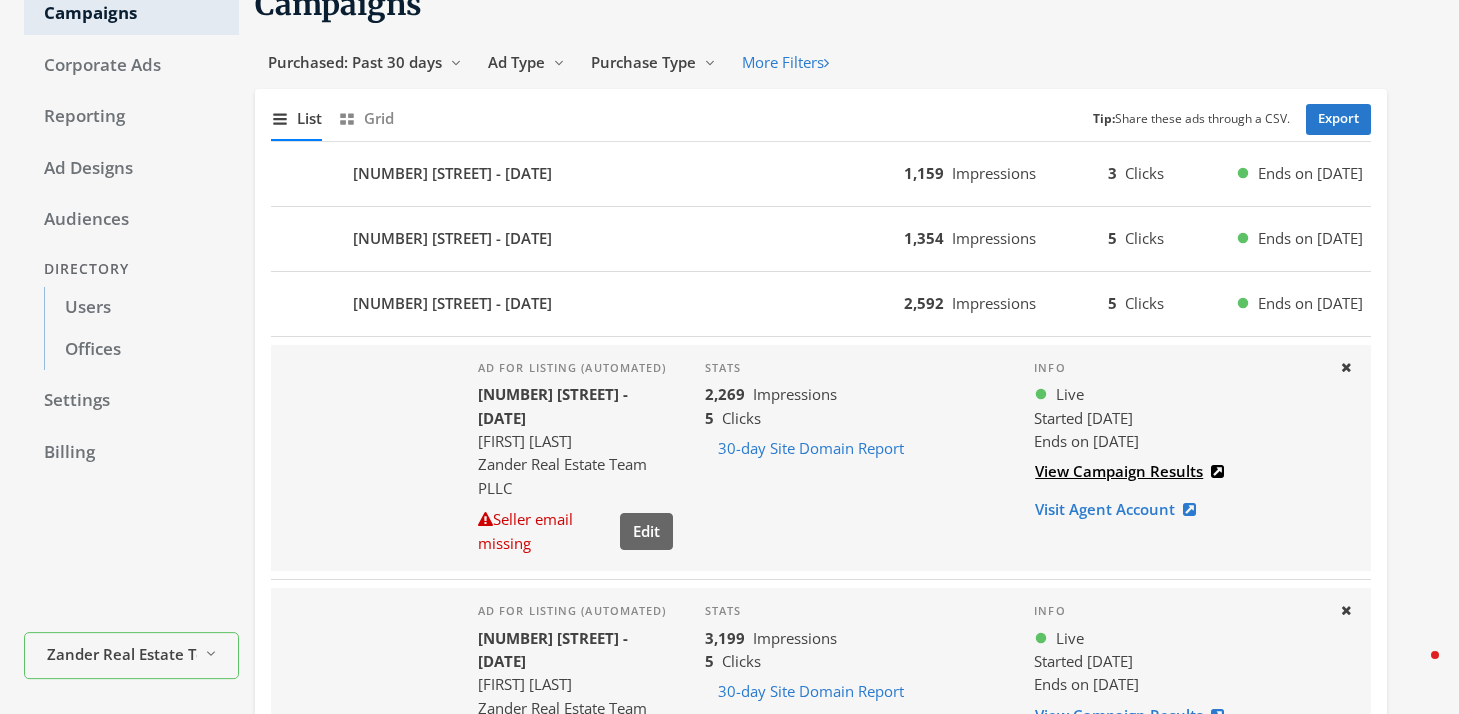 scroll, scrollTop: 89, scrollLeft: 0, axis: vertical 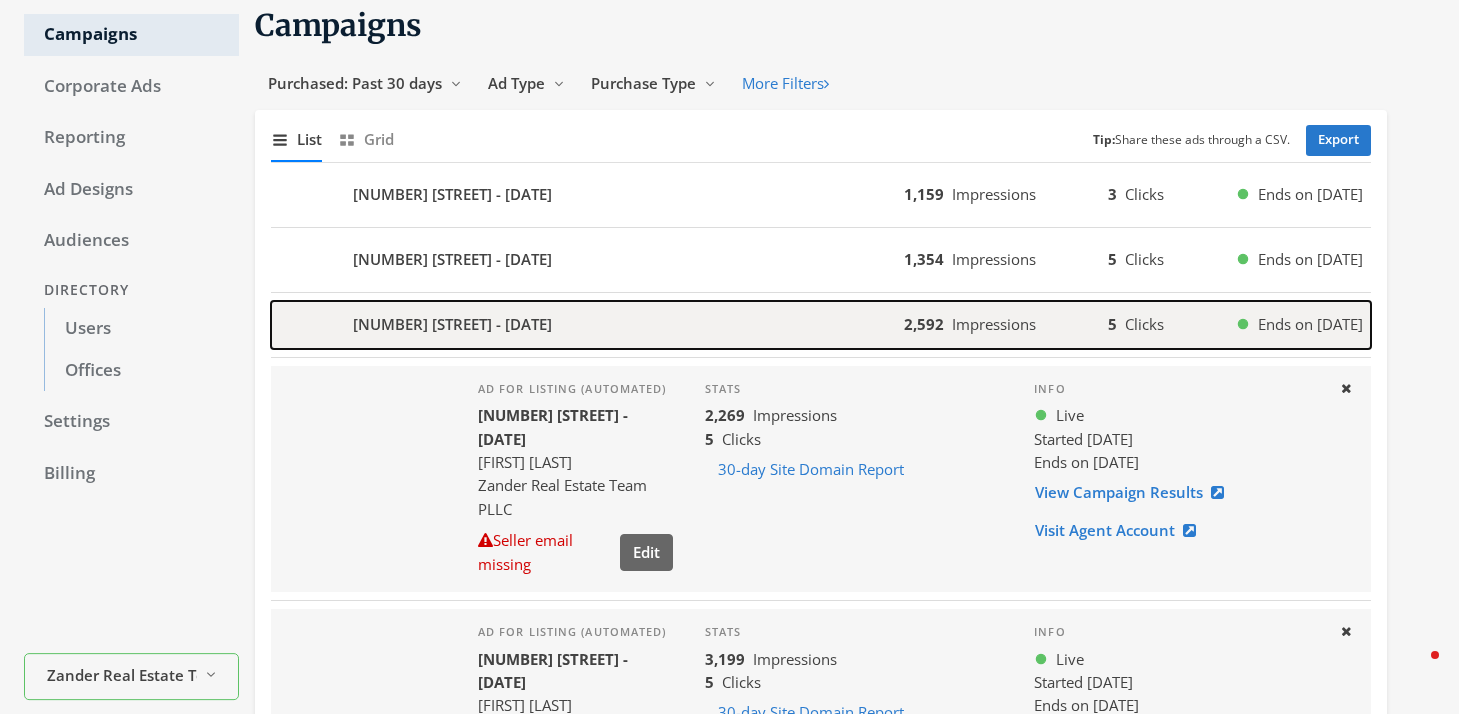 click on "6468 W SUNRISE Fld - 2025-08-01" at bounding box center [587, 325] 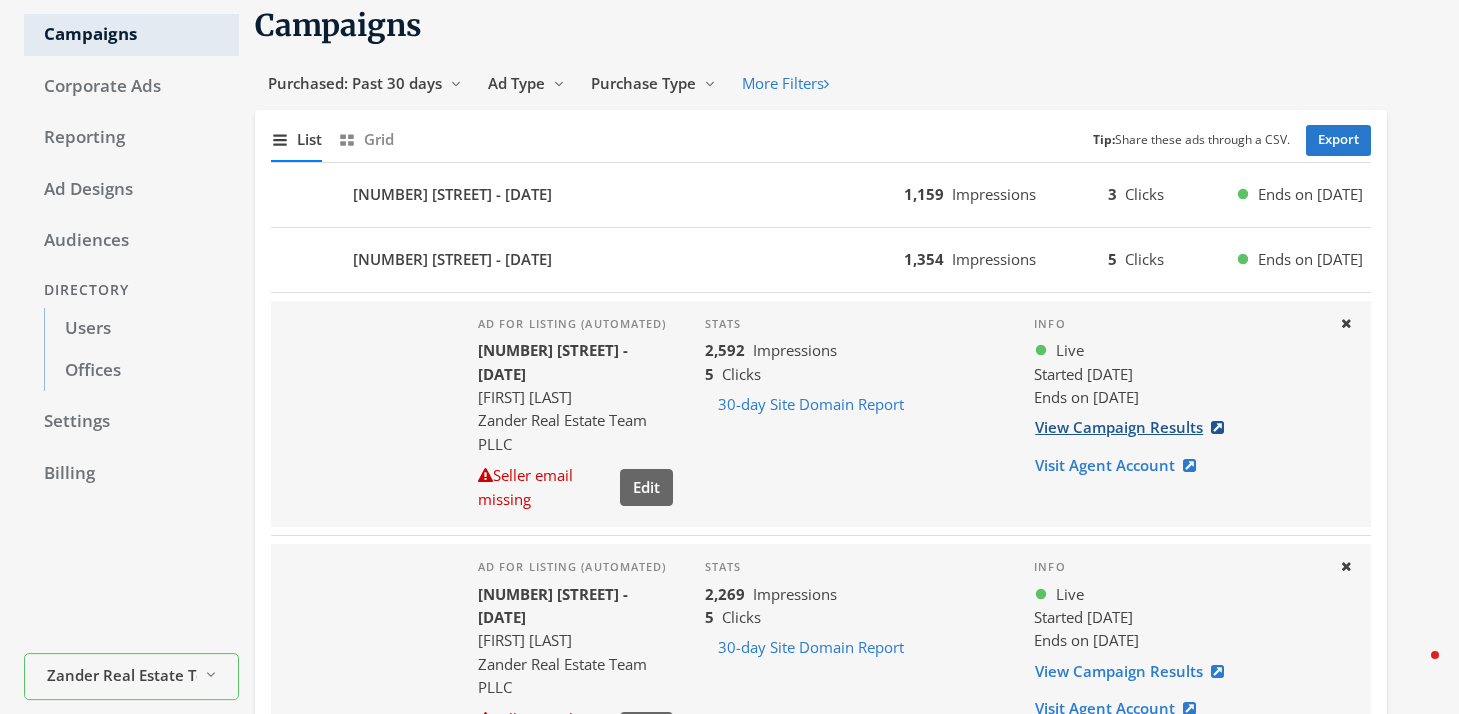 click on "View Campaign Results" at bounding box center [1135, 427] 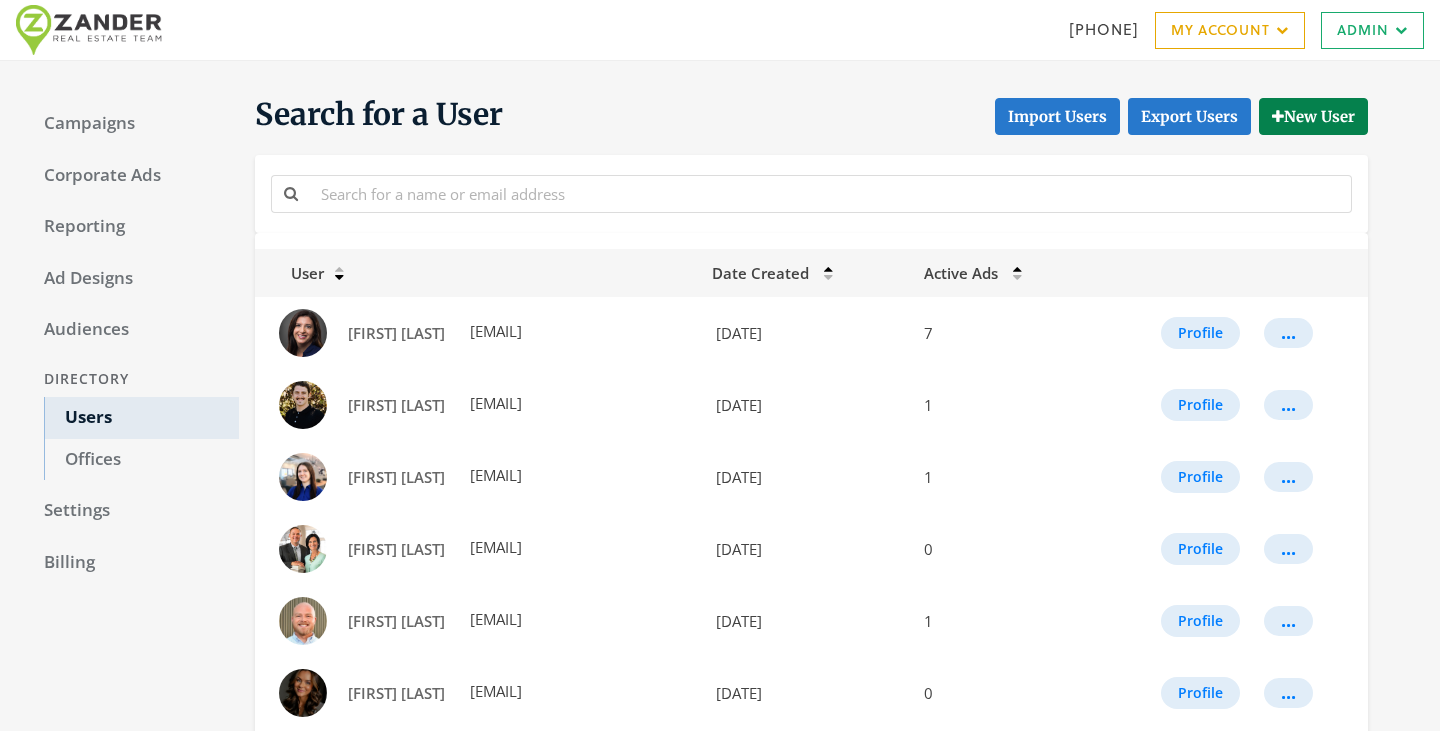 scroll, scrollTop: 0, scrollLeft: 0, axis: both 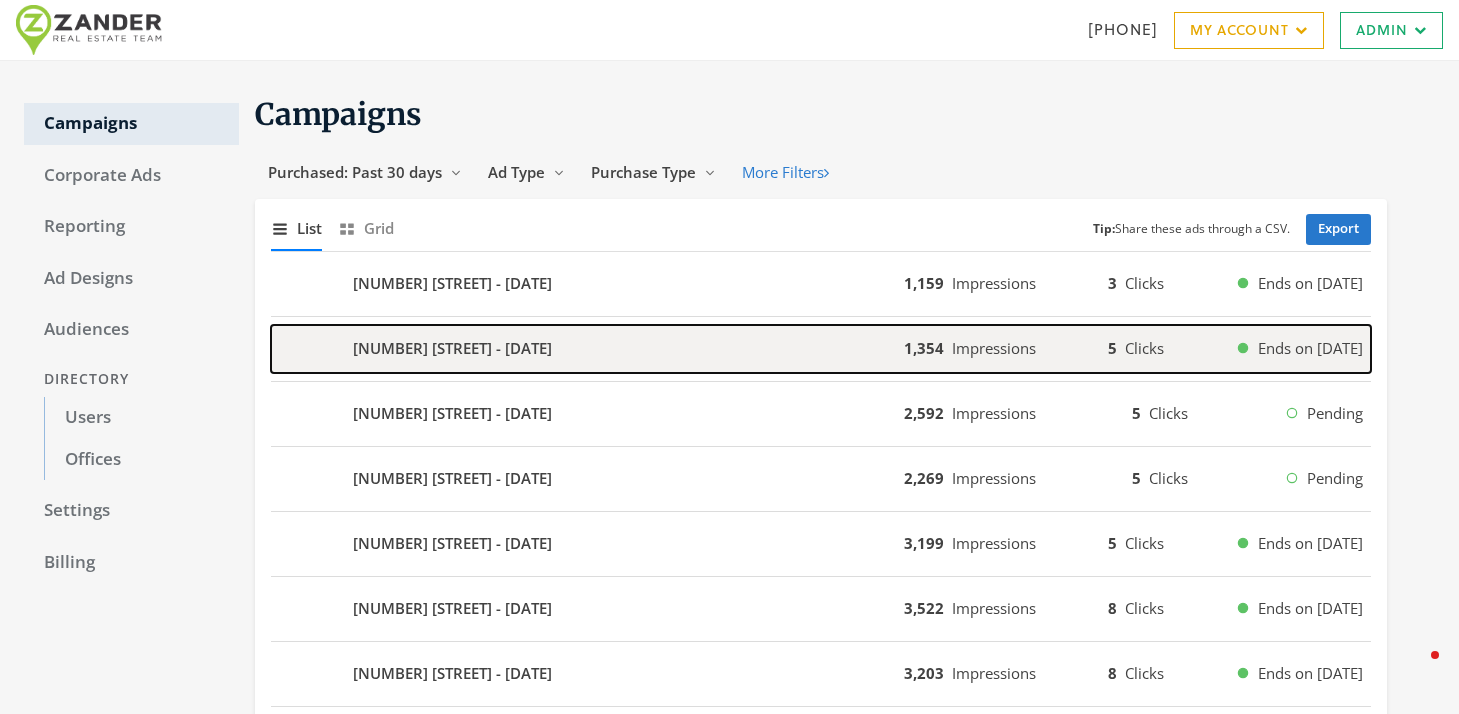 click on "365 S ELIZABETH - 2025-08-03" at bounding box center [587, 349] 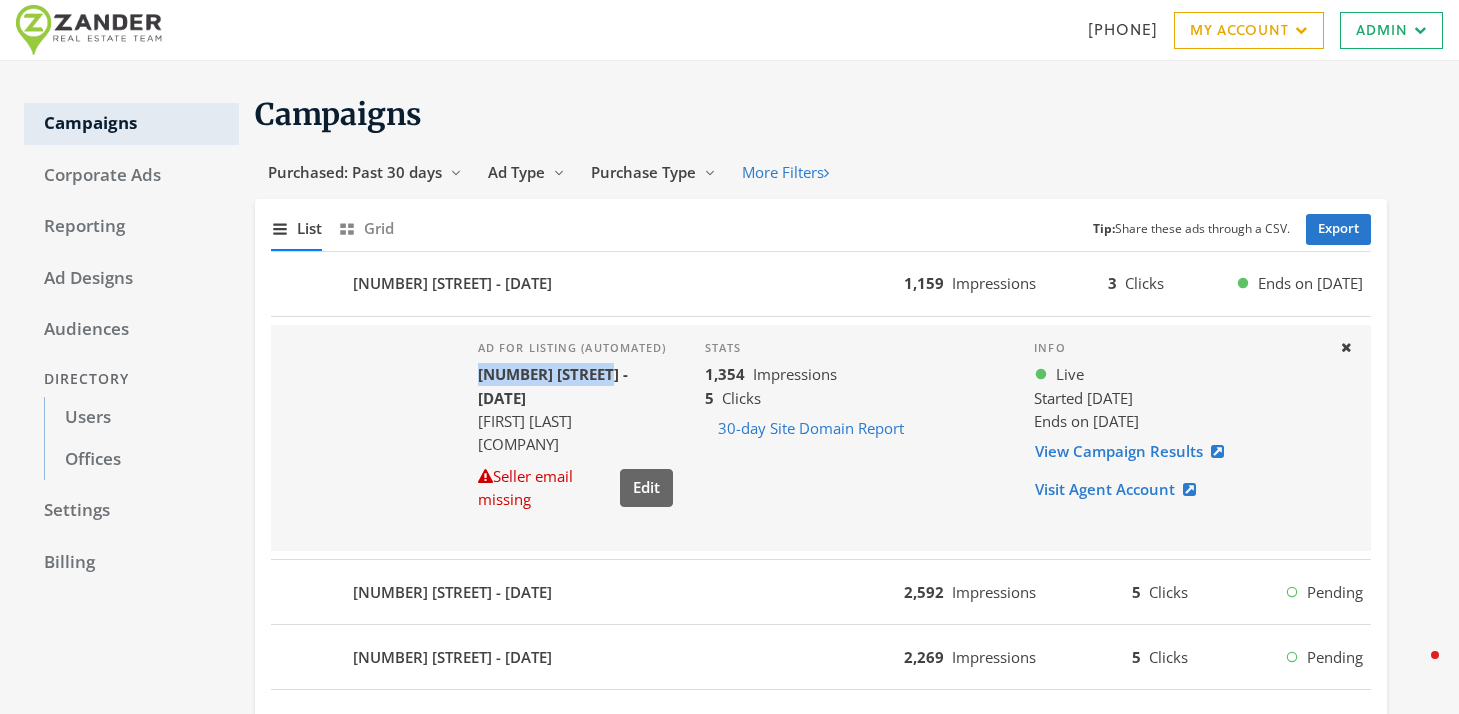 drag, startPoint x: 602, startPoint y: 377, endPoint x: 477, endPoint y: 377, distance: 125 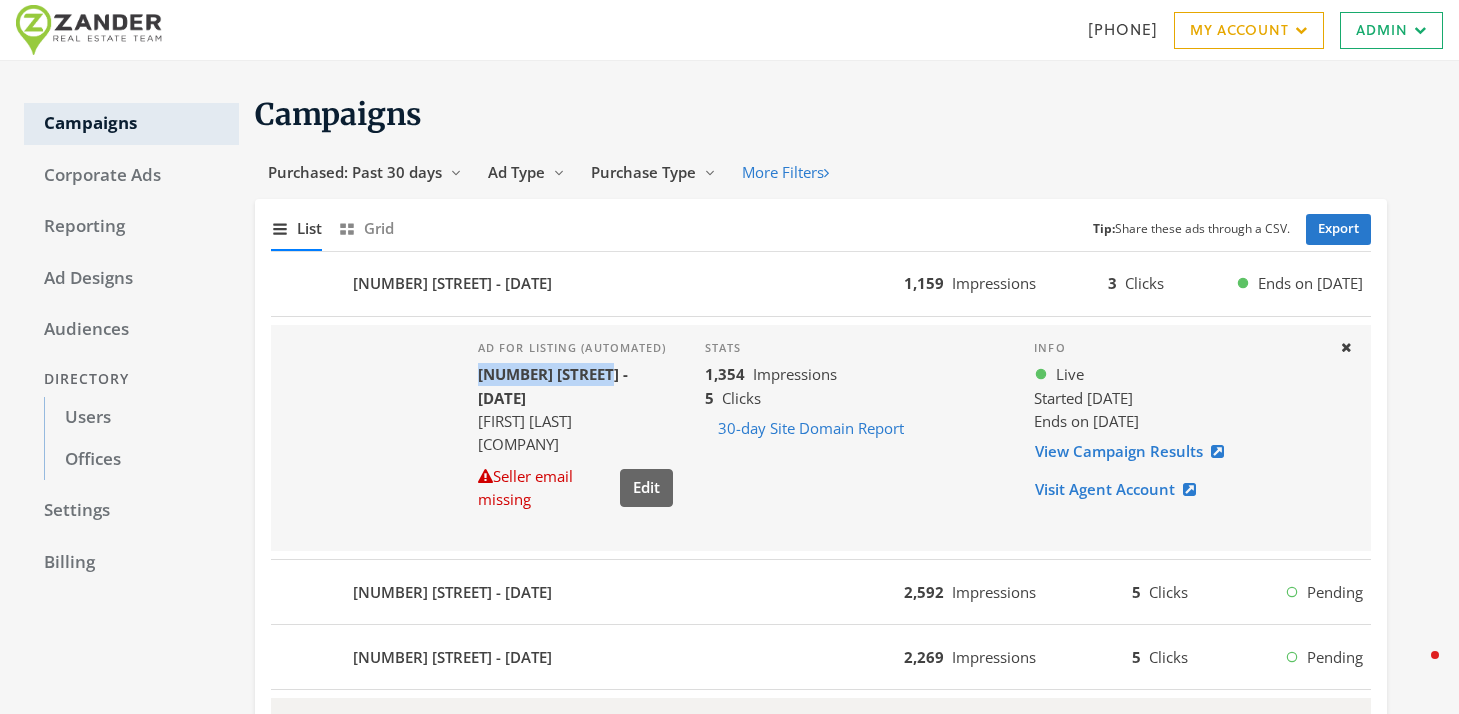 copy on "365 S ELIZABETH" 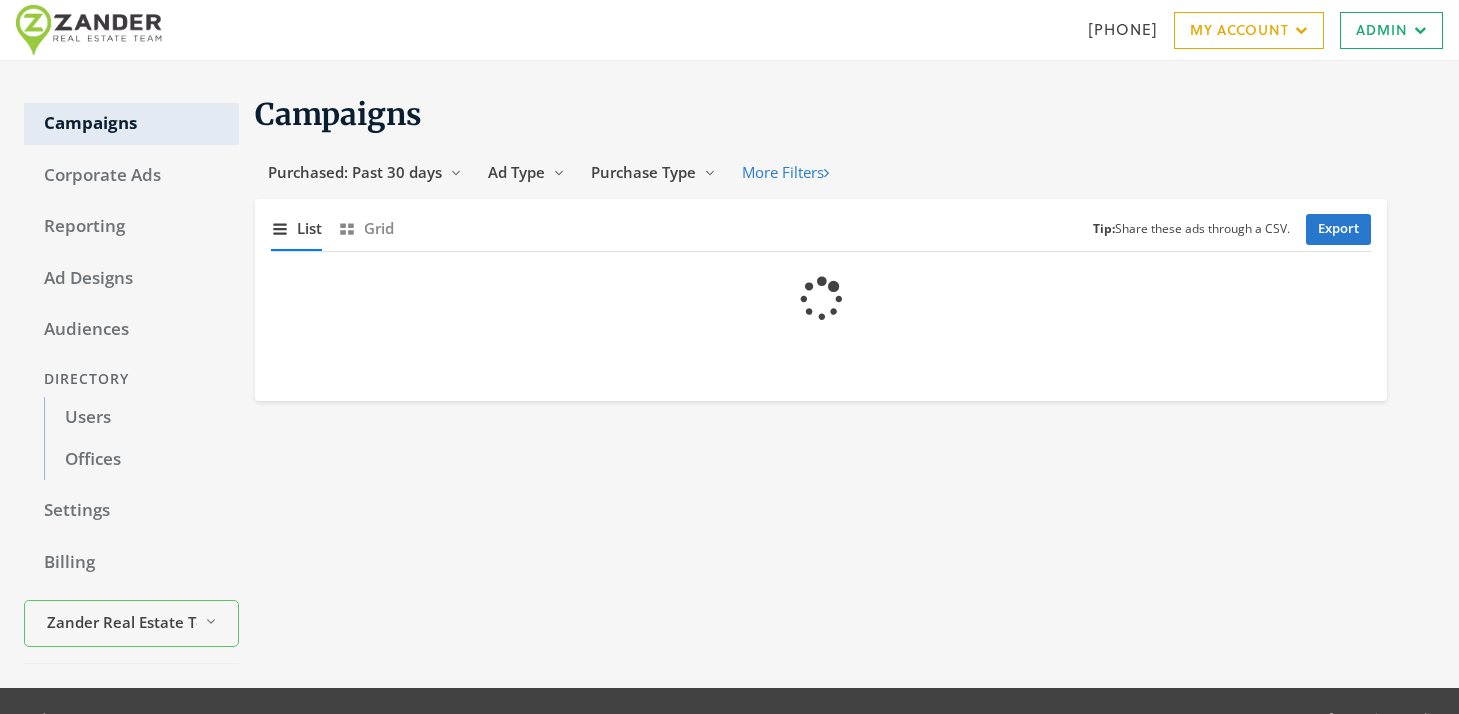 scroll, scrollTop: 0, scrollLeft: 0, axis: both 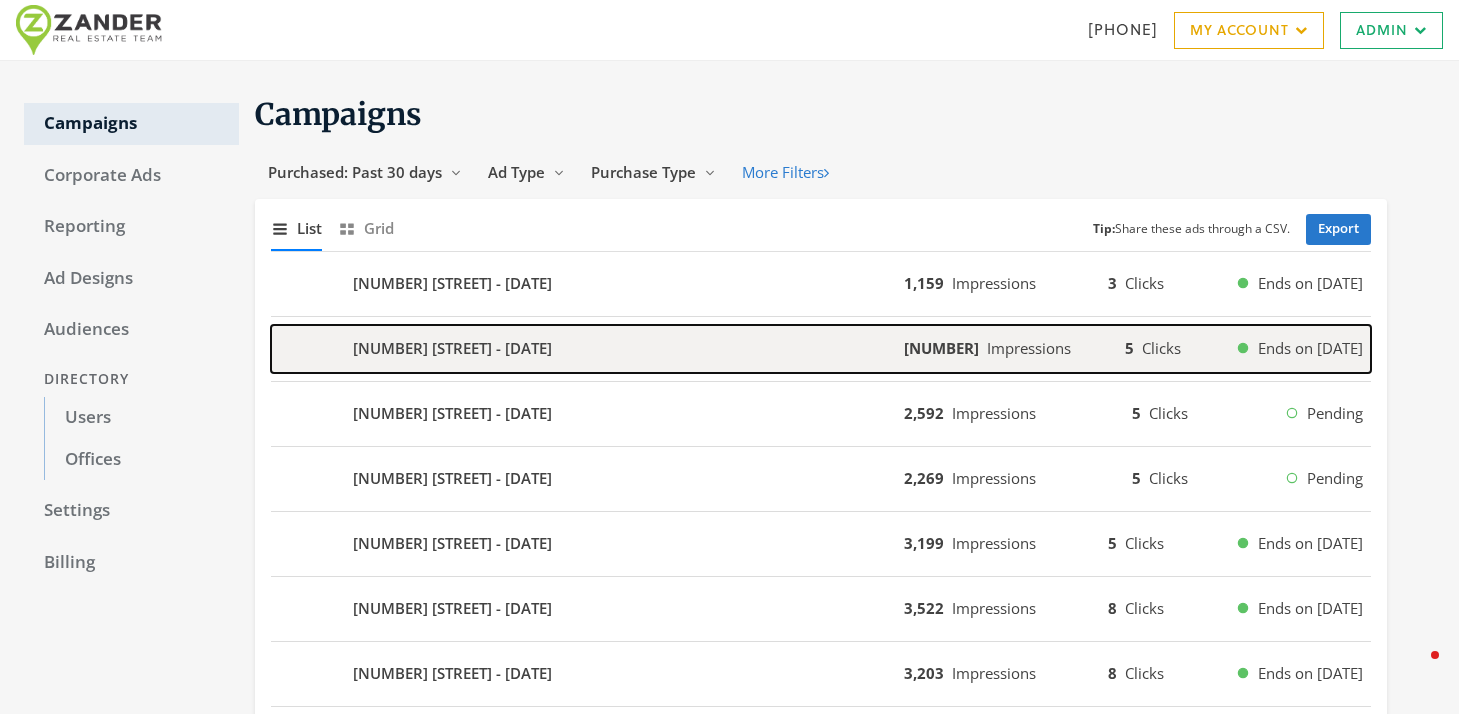 click on "[NUMBER] [STREET] - [DATE]" at bounding box center [587, 349] 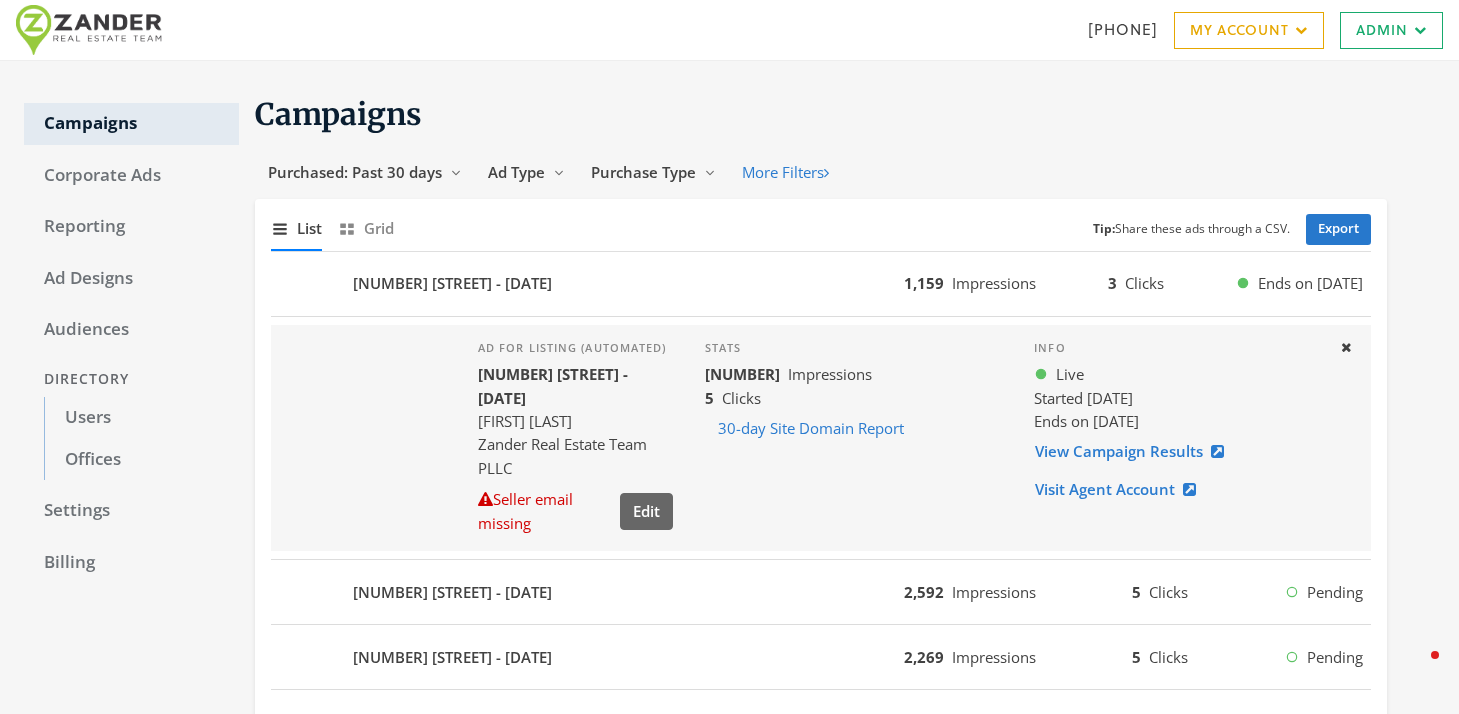 drag, startPoint x: 570, startPoint y: 359, endPoint x: 578, endPoint y: 374, distance: 17 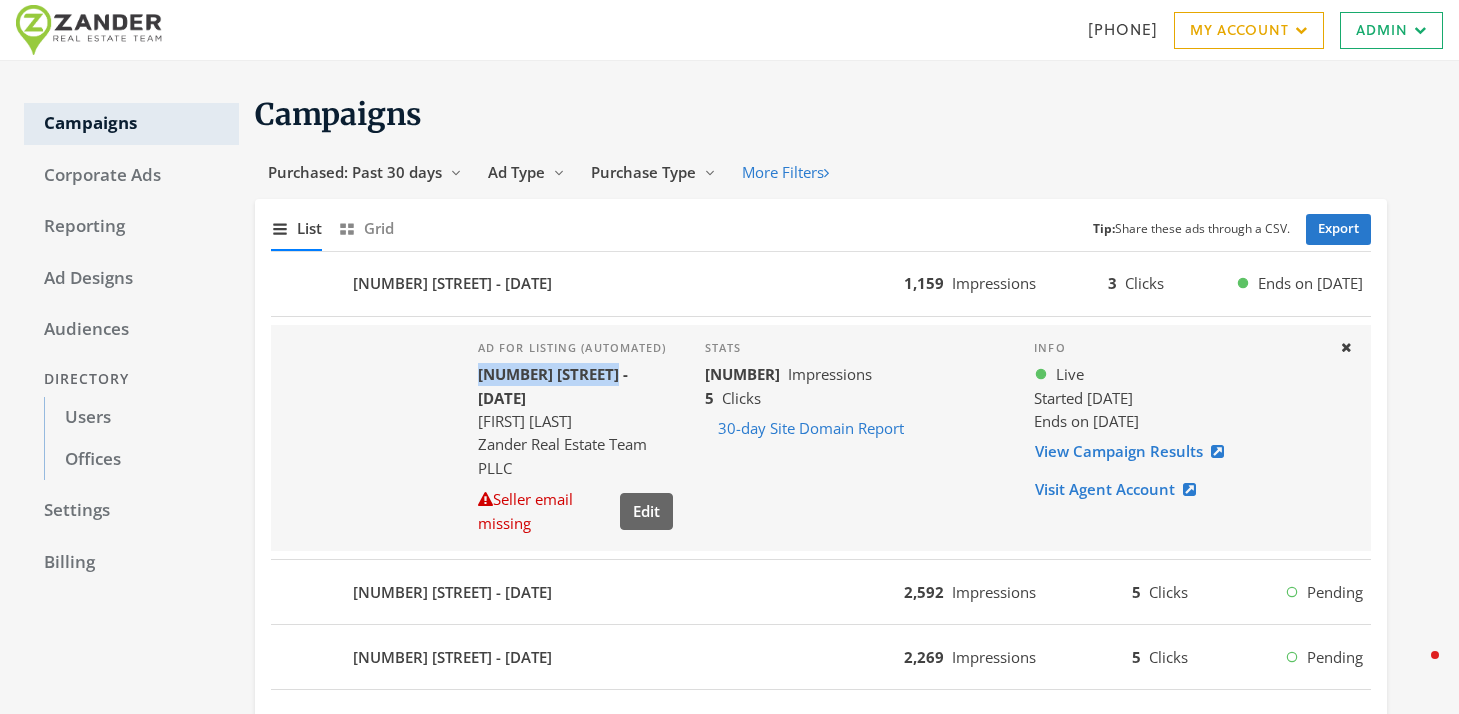 drag, startPoint x: 606, startPoint y: 378, endPoint x: 478, endPoint y: 379, distance: 128.0039 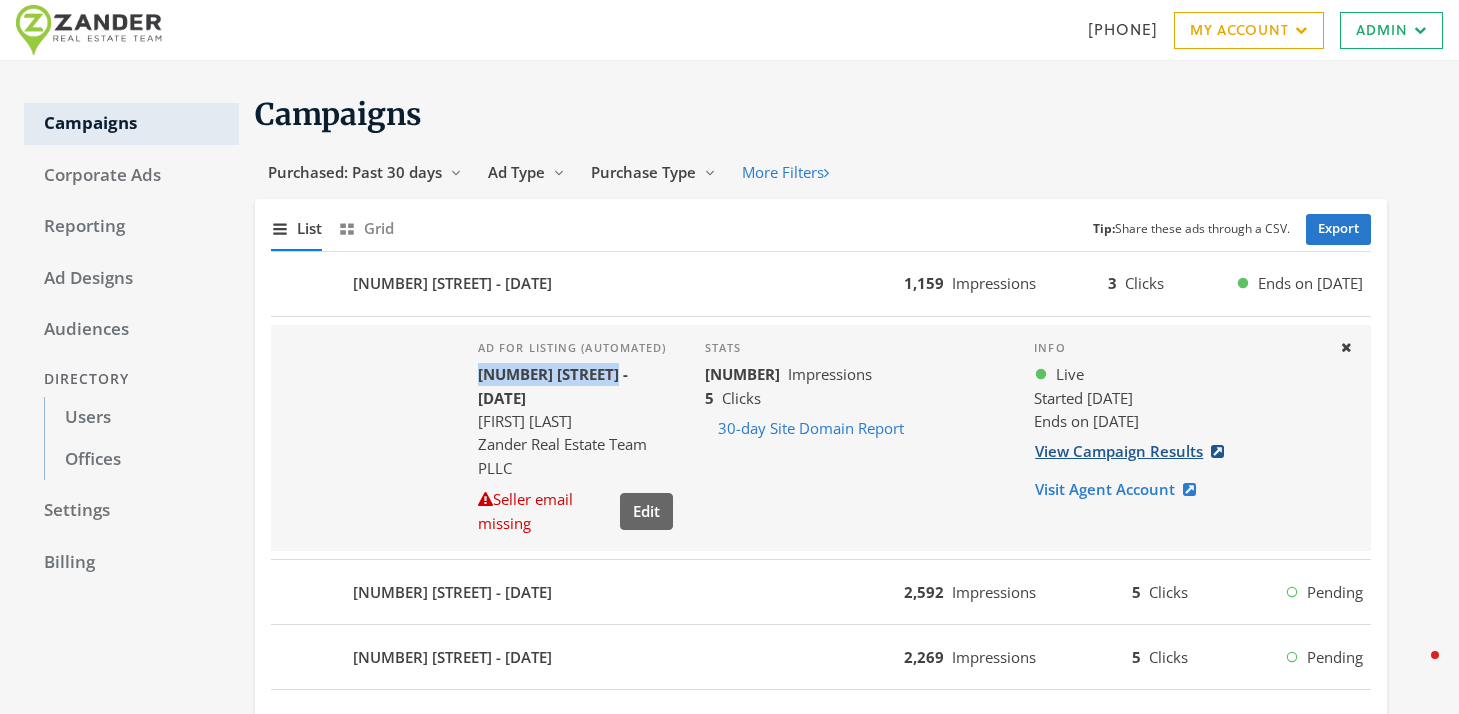 click on "View Campaign Results" at bounding box center [1135, 451] 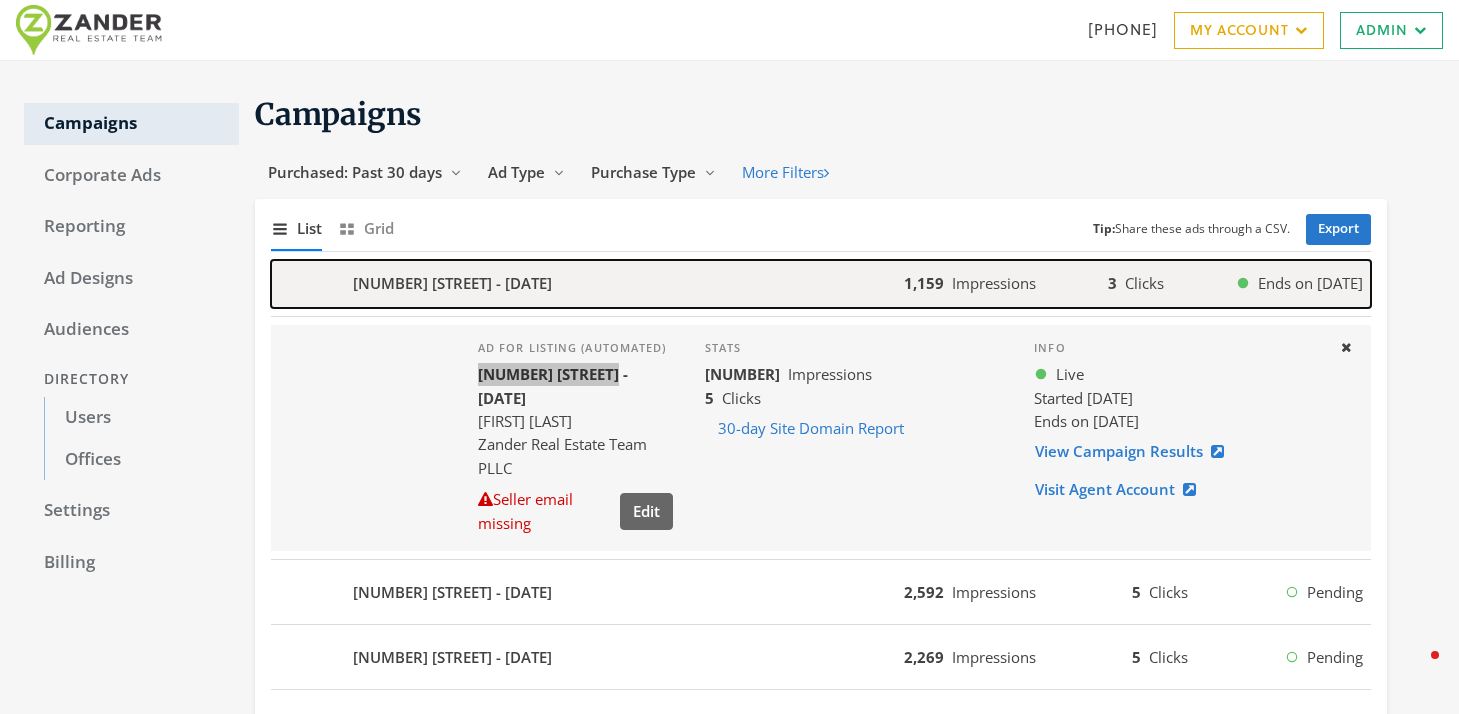 click on "257 E 2ND - 2025-08-03" at bounding box center [587, 284] 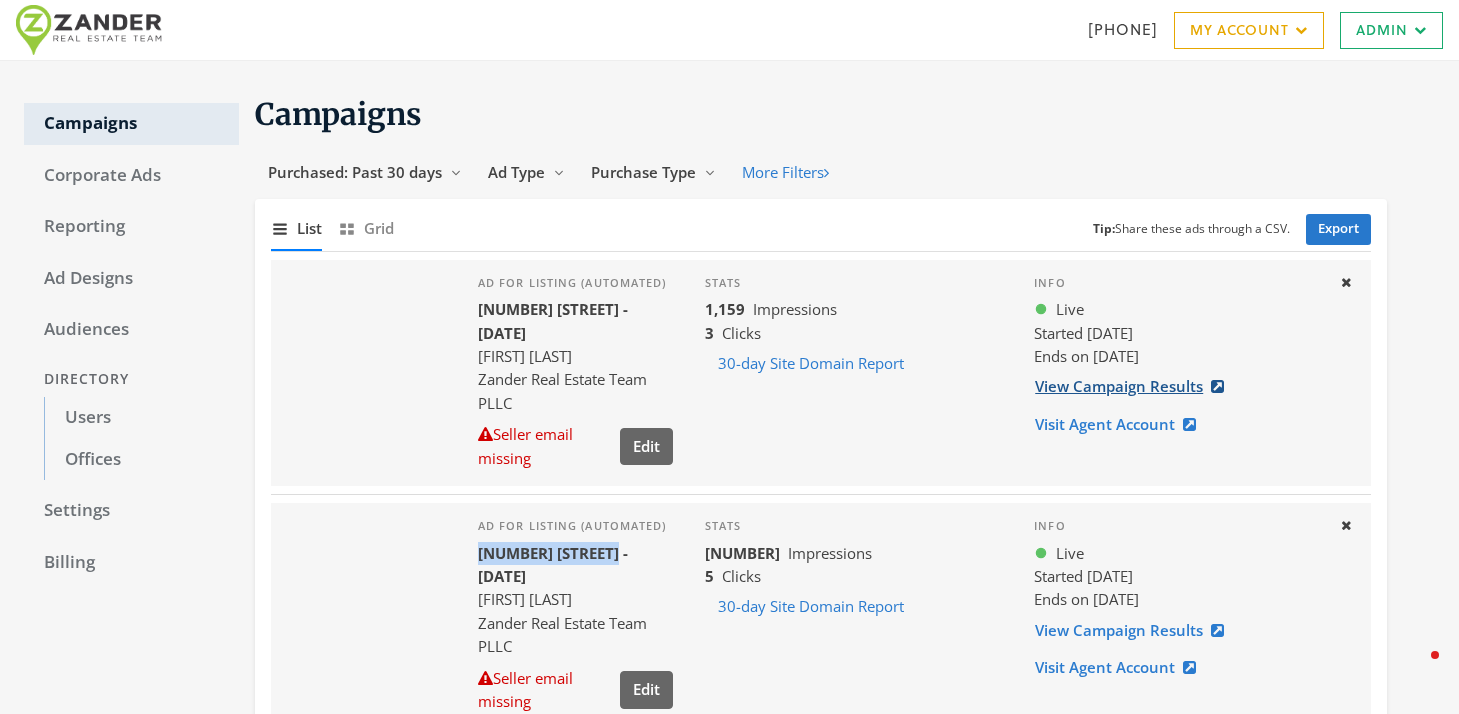 click on "View Campaign Results" at bounding box center (1135, 386) 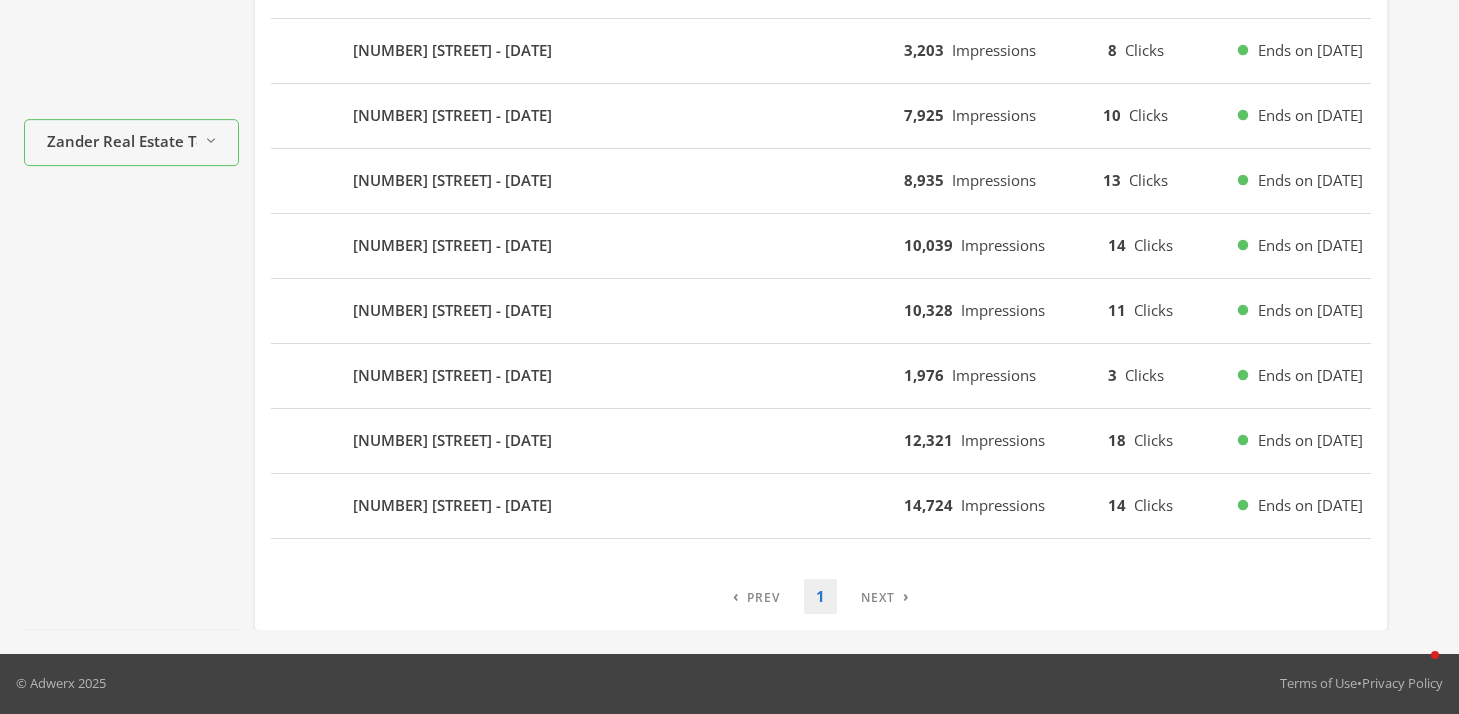 scroll, scrollTop: 0, scrollLeft: 0, axis: both 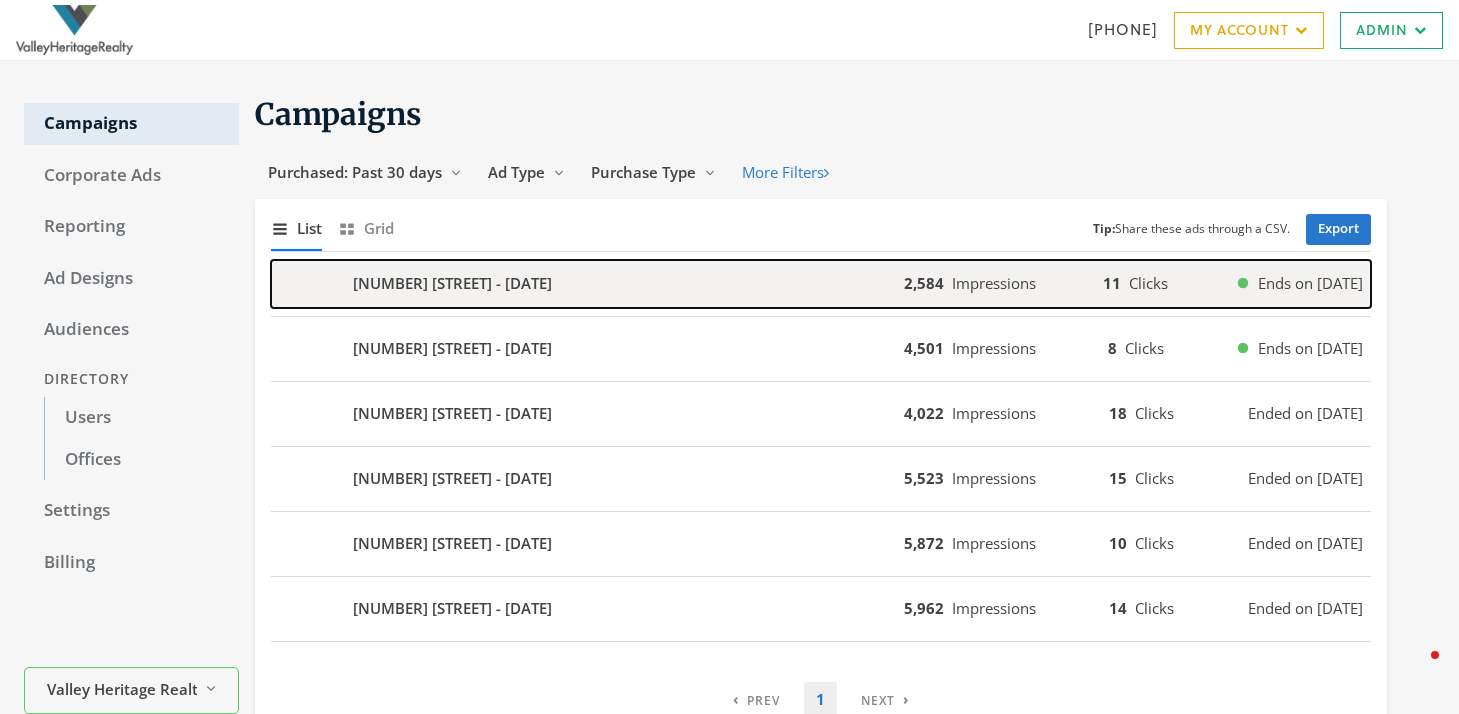click on "[NUMBER] [STREET] - [DATE]" at bounding box center (452, 283) 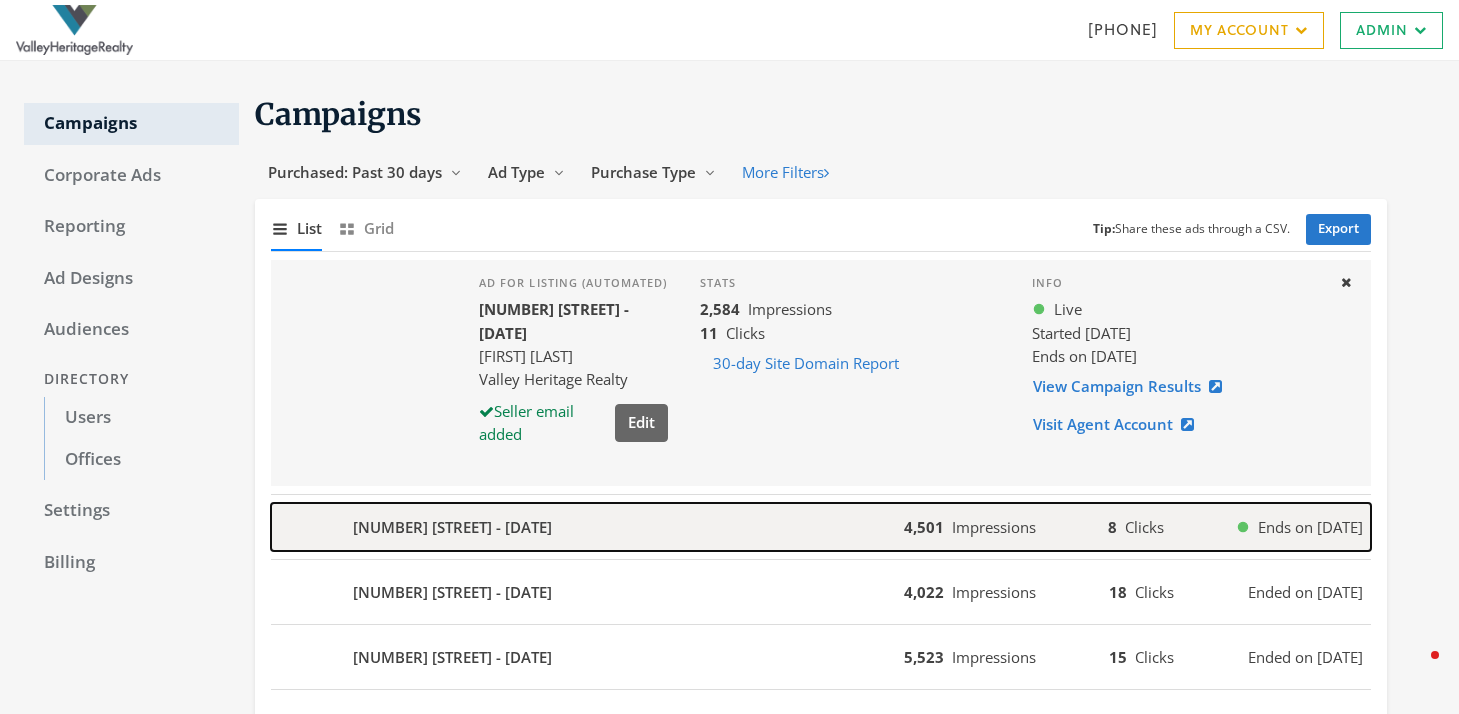 click on "[NUMBER] [STREET] - [DATE]" at bounding box center (587, 527) 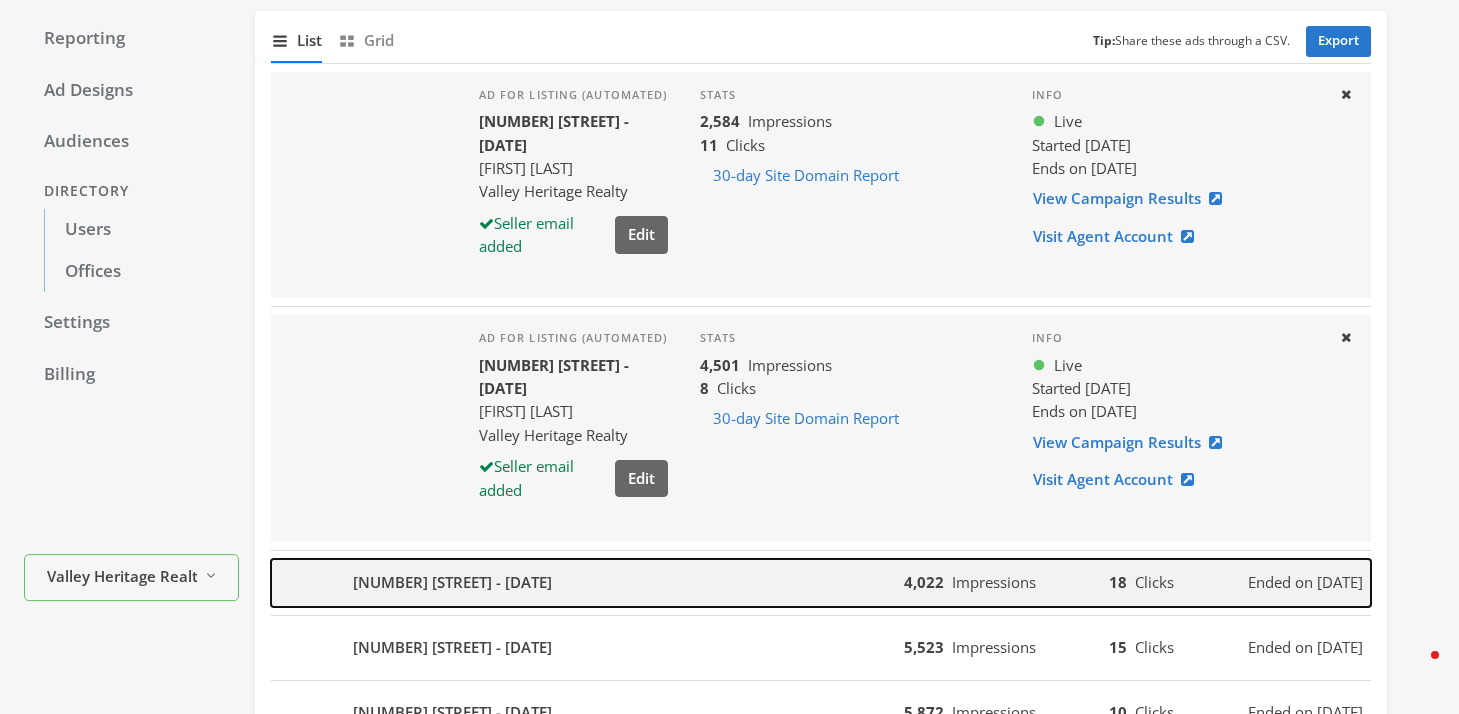 click on "[NUMBER] [STREET] - [DATE]" at bounding box center [587, 583] 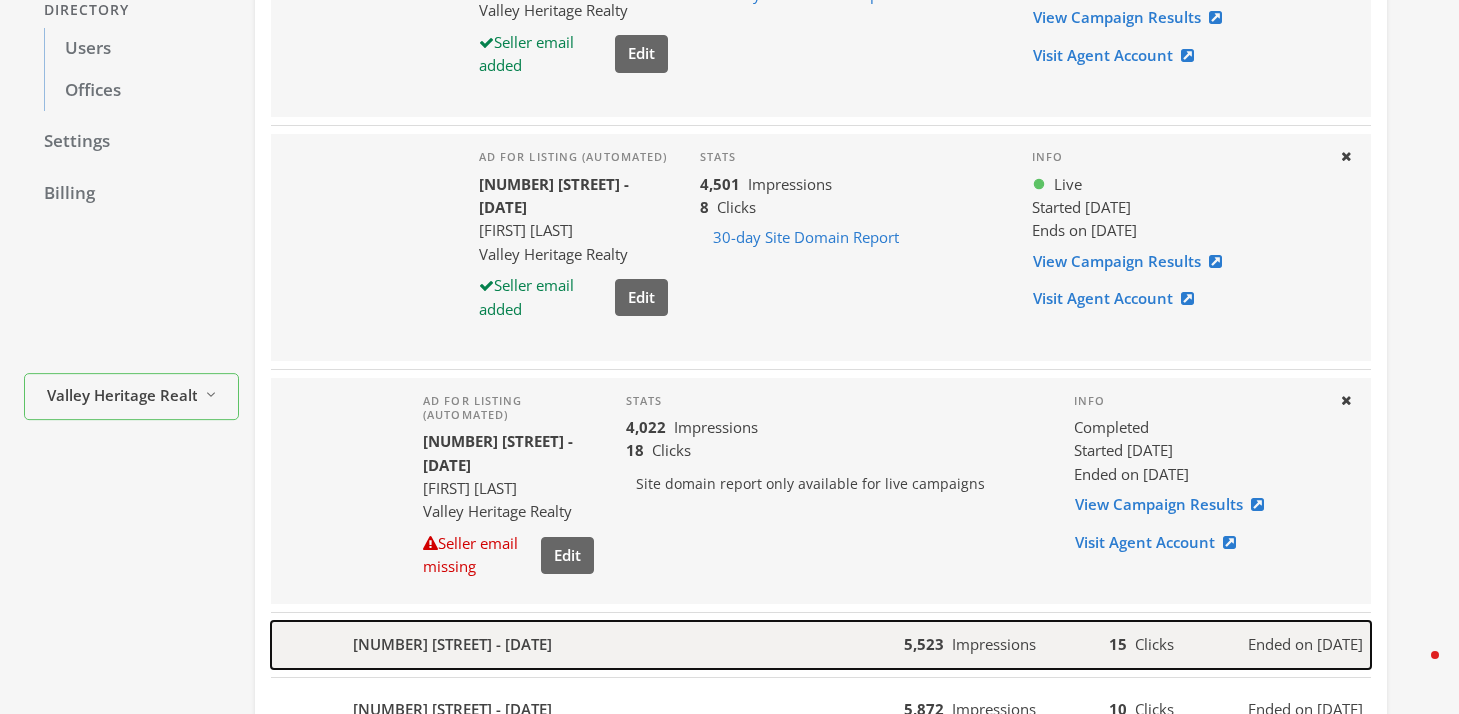 click on "1956 T St - 2025-07-25" at bounding box center [587, 645] 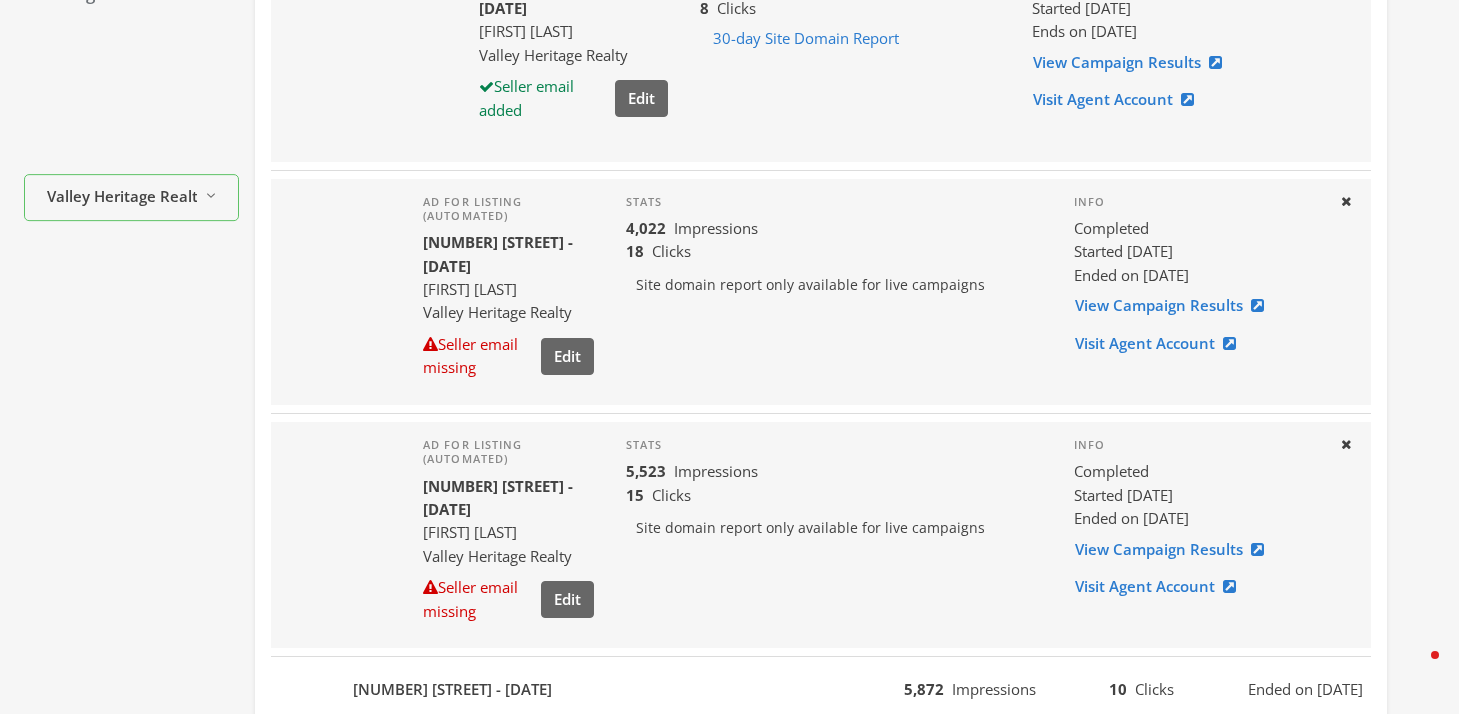 scroll, scrollTop: 576, scrollLeft: 0, axis: vertical 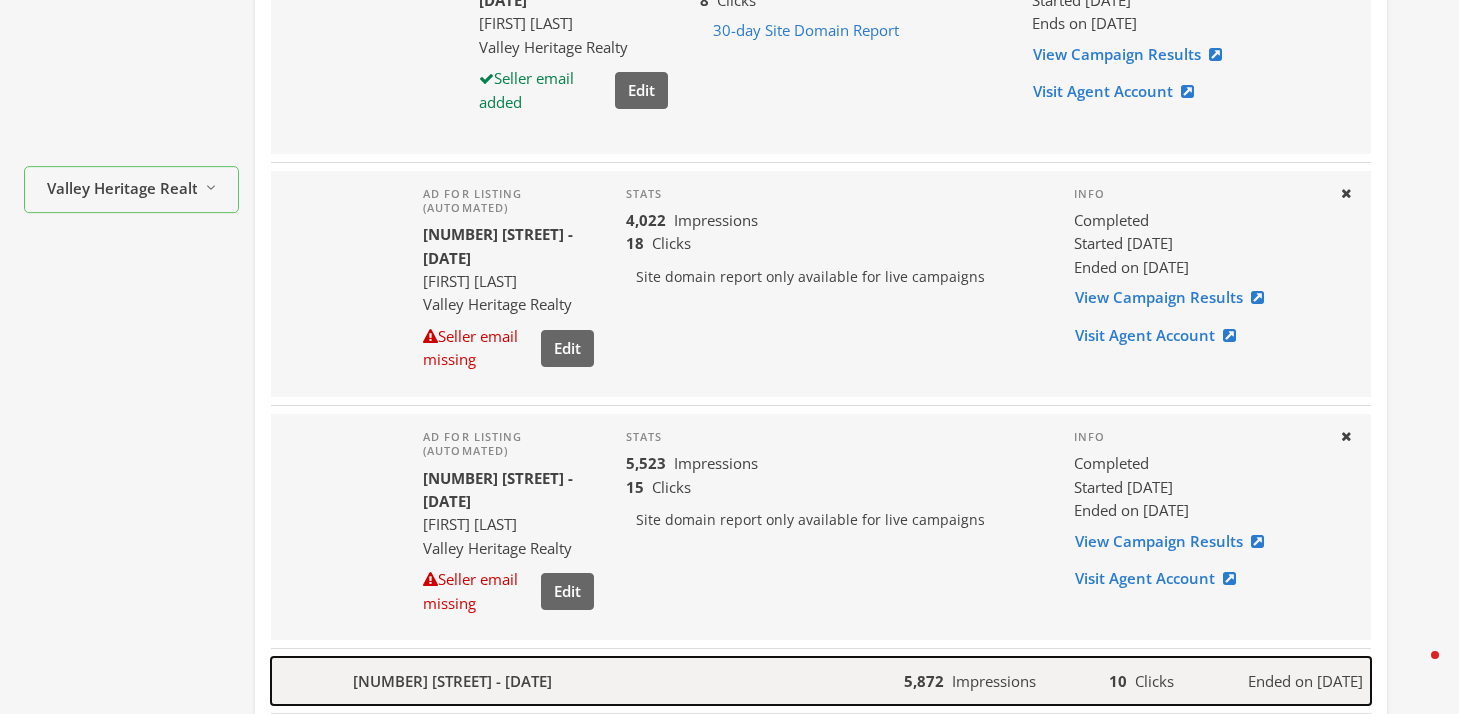 click on "2274 Maryann Dr - 2025-07-24" at bounding box center [452, 681] 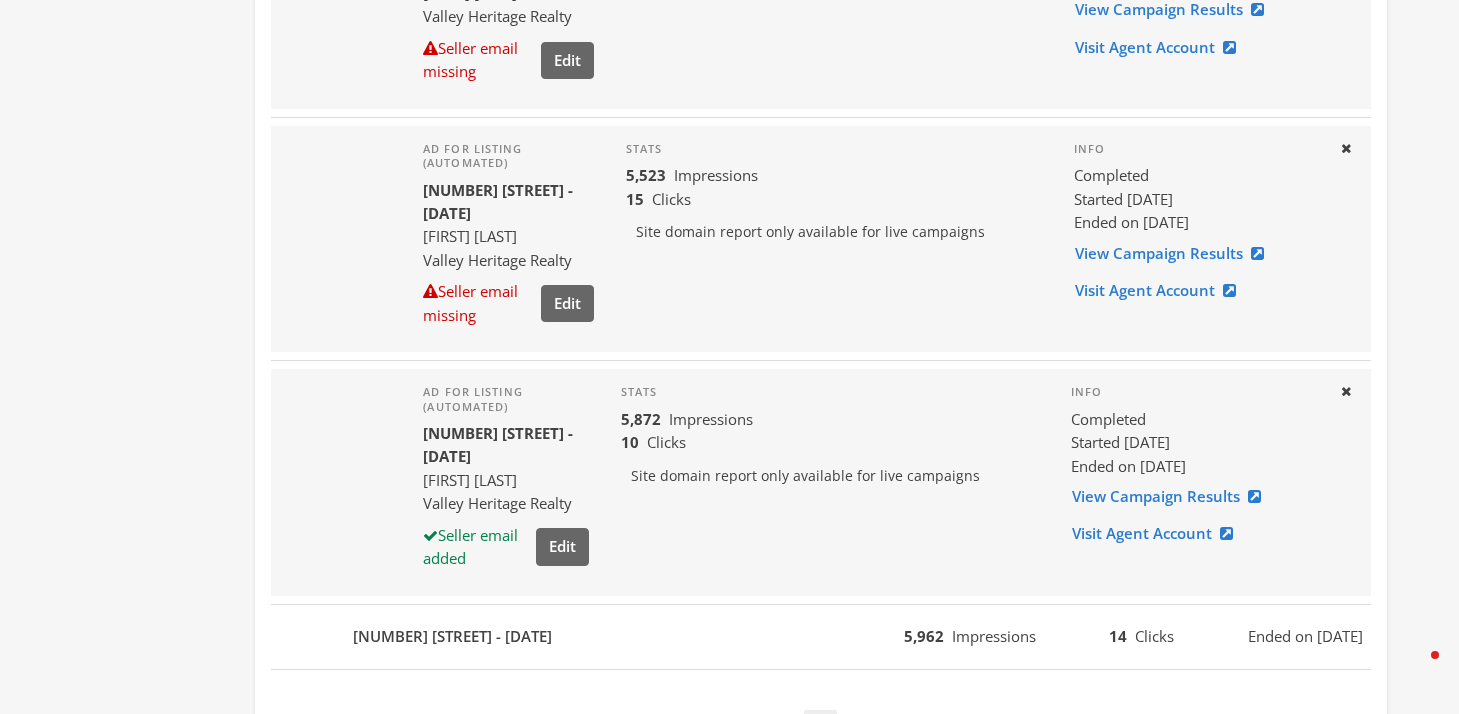 scroll, scrollTop: 0, scrollLeft: 0, axis: both 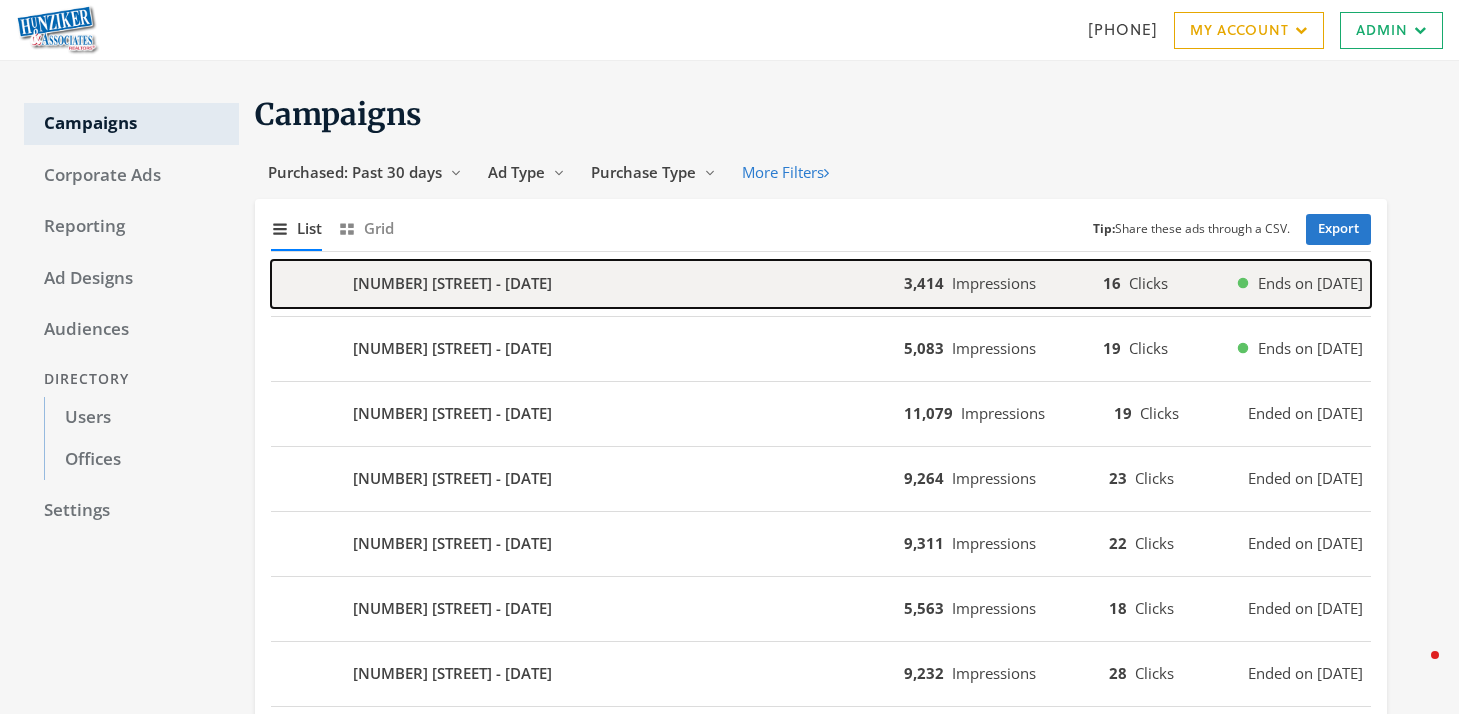 click on "2511 Bradford Dr - 2025-08-01" at bounding box center (587, 284) 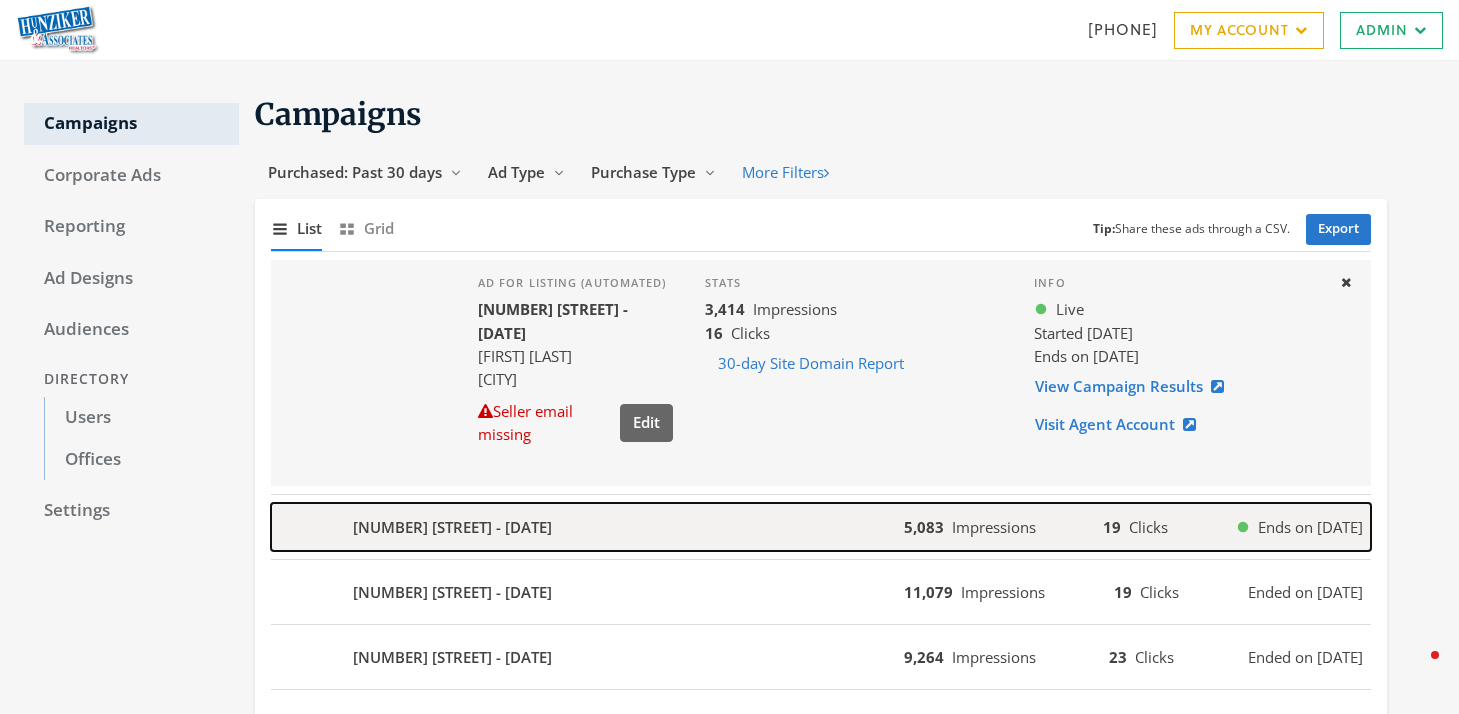 click on "3006 Briggs Cir - 2025-07-31" at bounding box center [587, 527] 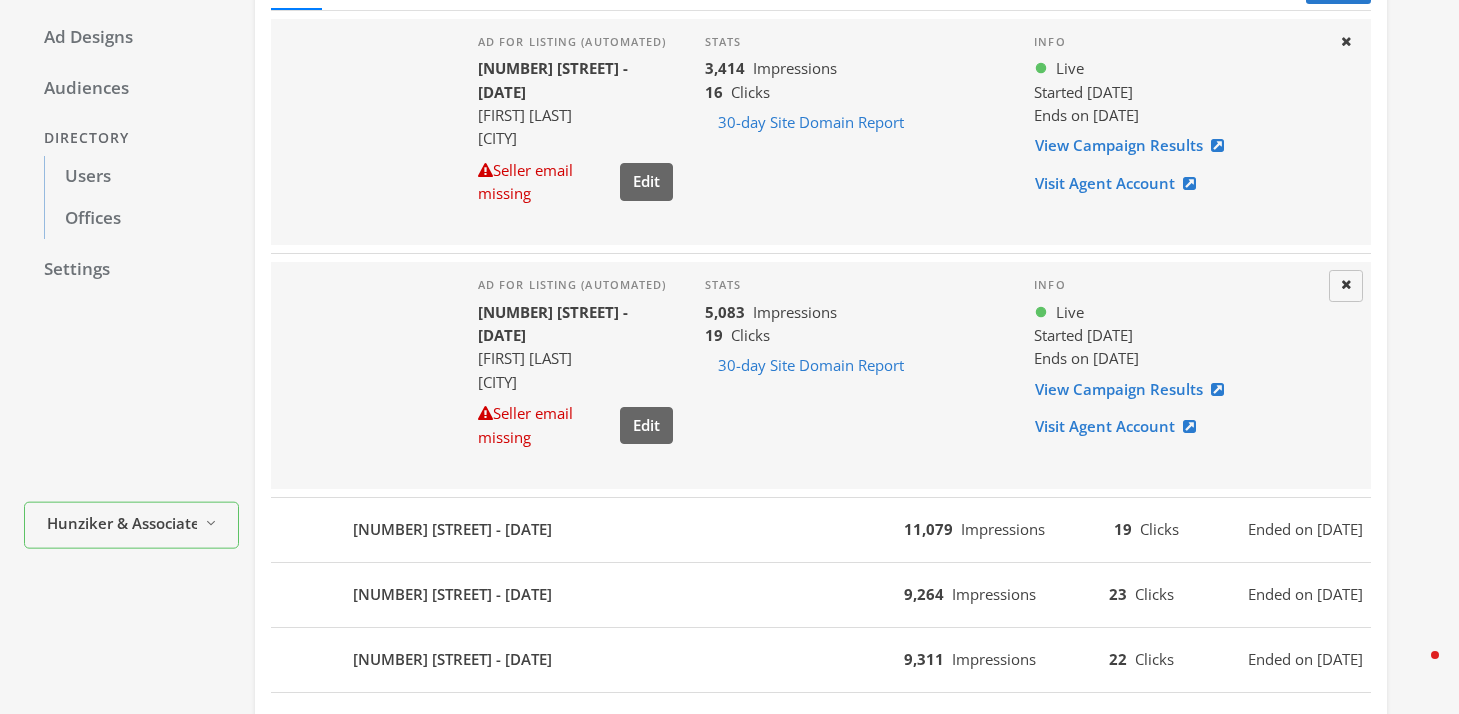 scroll, scrollTop: 290, scrollLeft: 0, axis: vertical 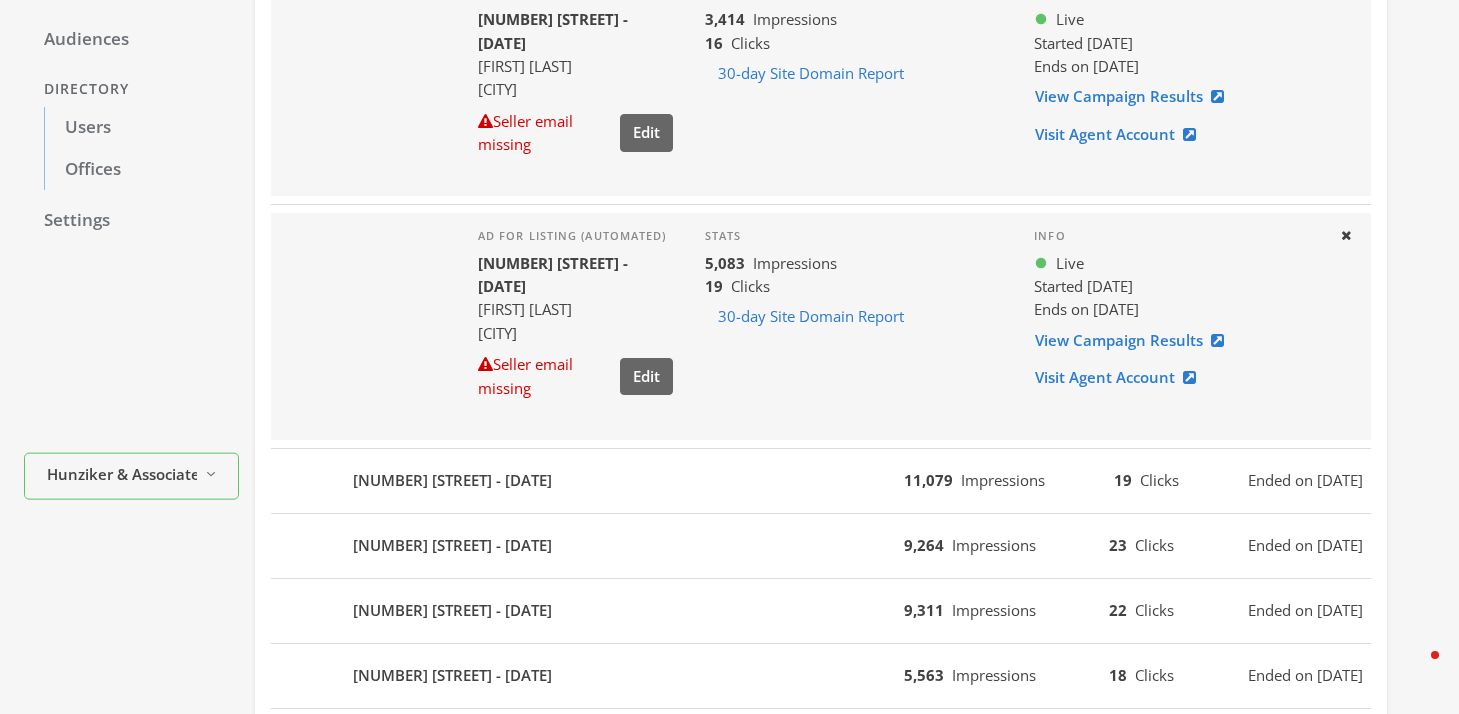 click on "2923 NW 41st St - 2025-07-26 11,079 Impressions 19 Clicks Ended on 8/3/25" at bounding box center [821, 481] 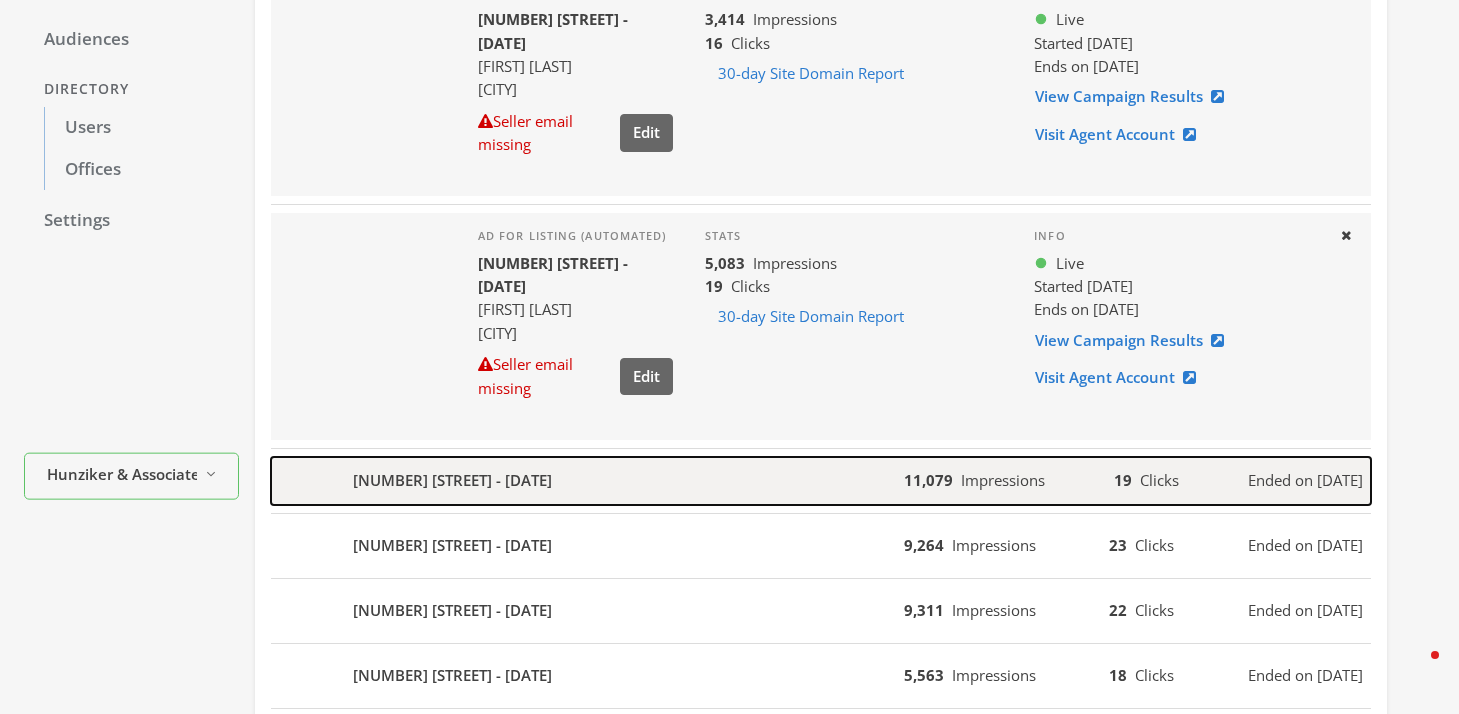 click on "2923 NW 41st St - 2025-07-26 11,079 Impressions 19 Clicks Ended on 8/3/25" at bounding box center [821, 481] 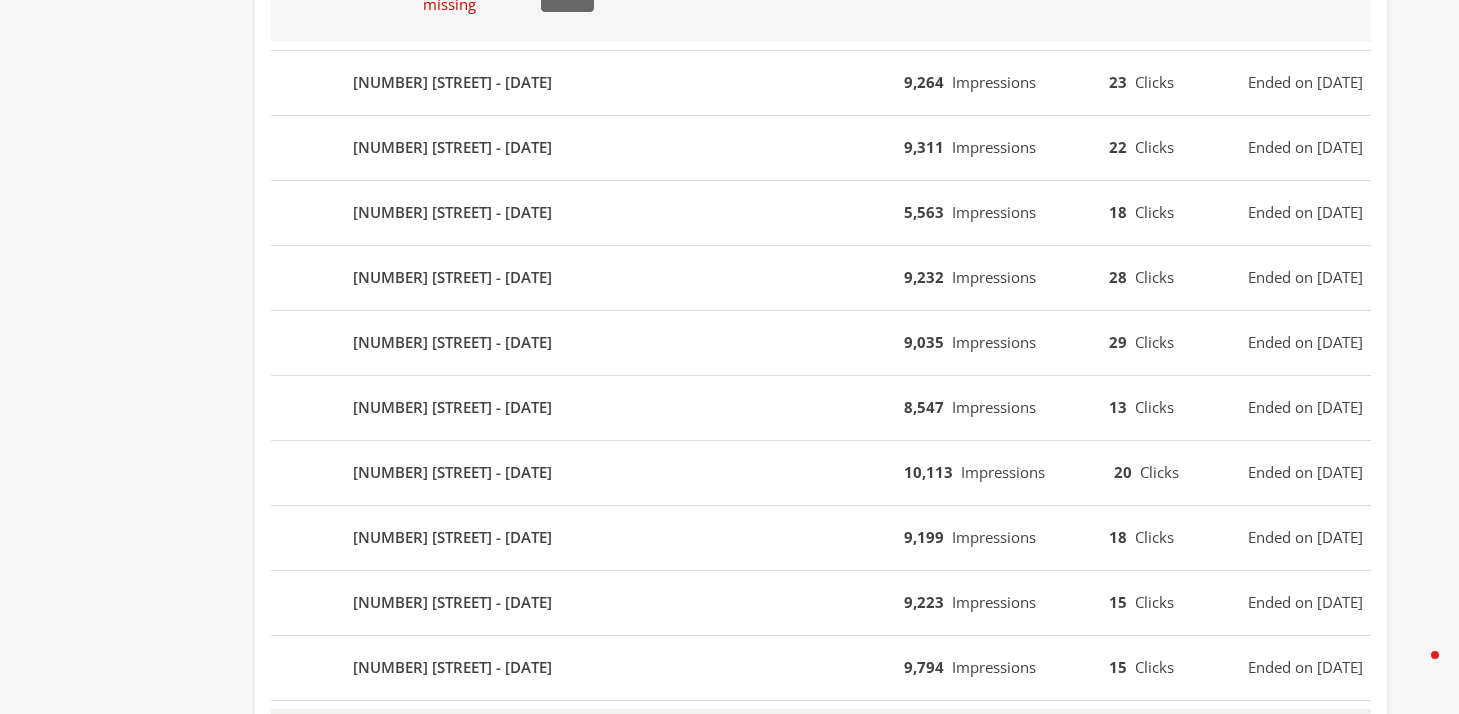 scroll, scrollTop: 0, scrollLeft: 0, axis: both 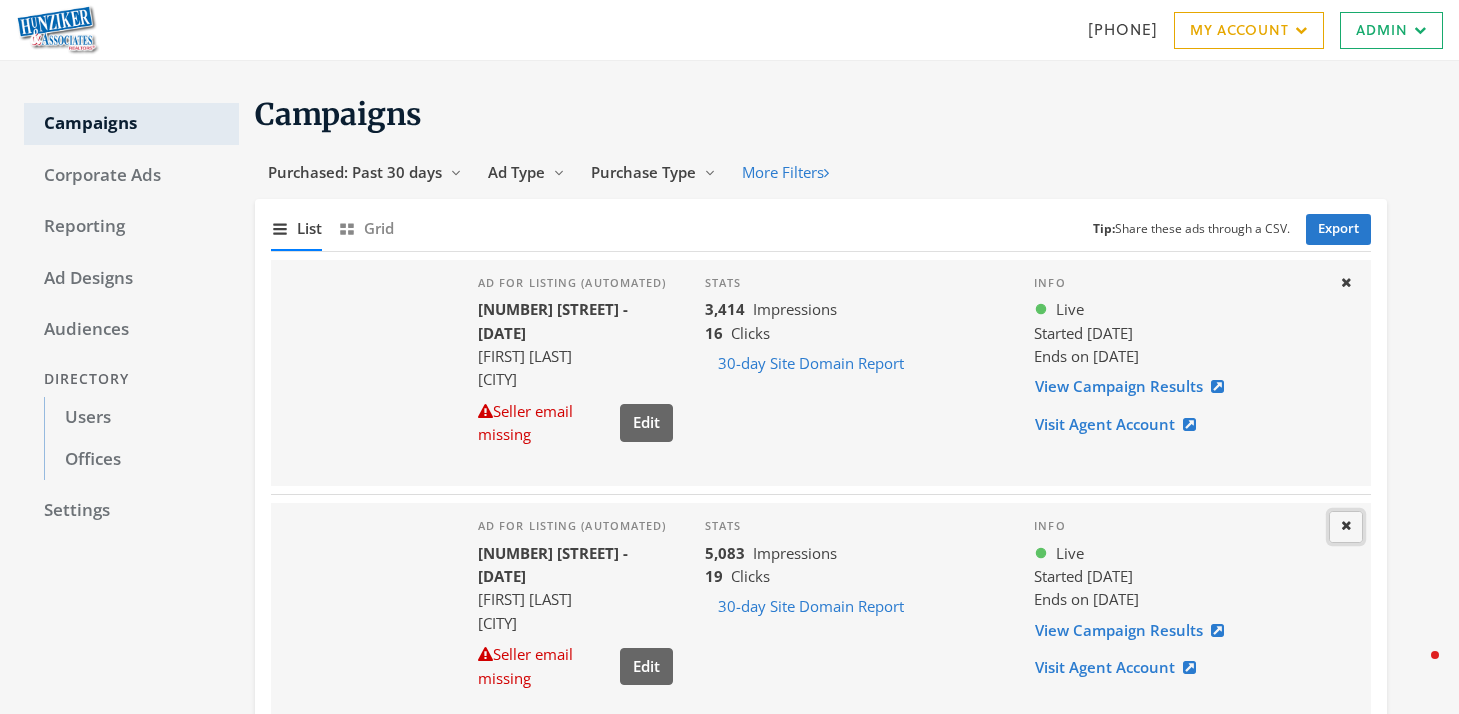 click on "Close" at bounding box center (1346, 526) 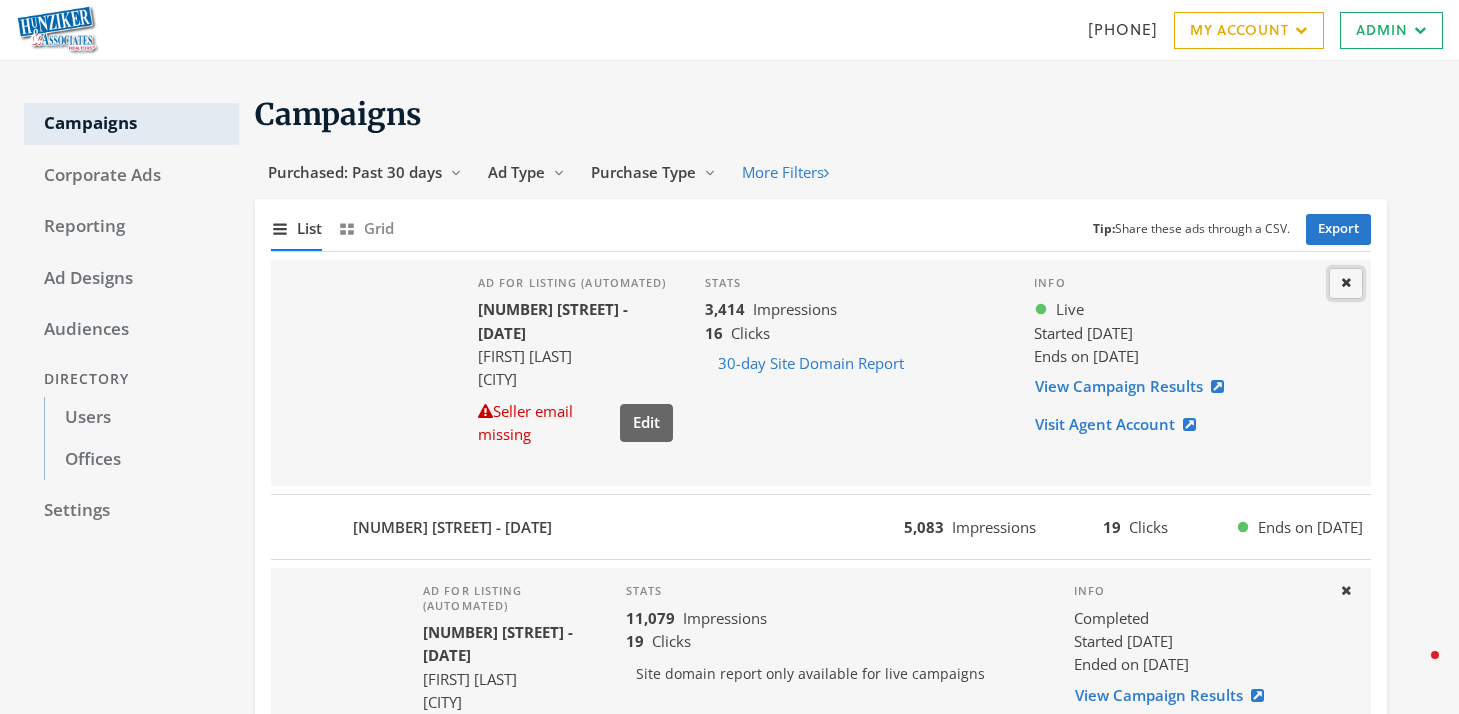 click on "Close" at bounding box center [1346, 283] 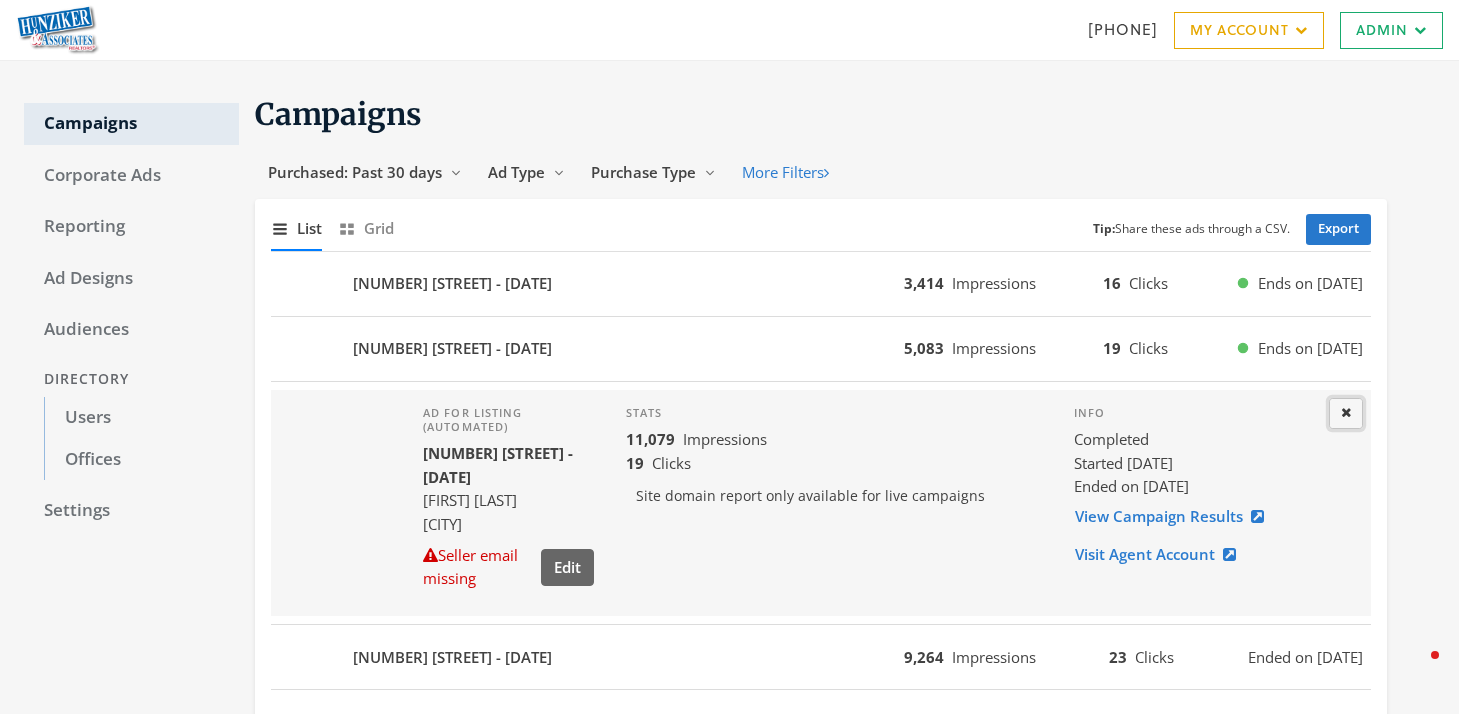 click at bounding box center (1346, 412) 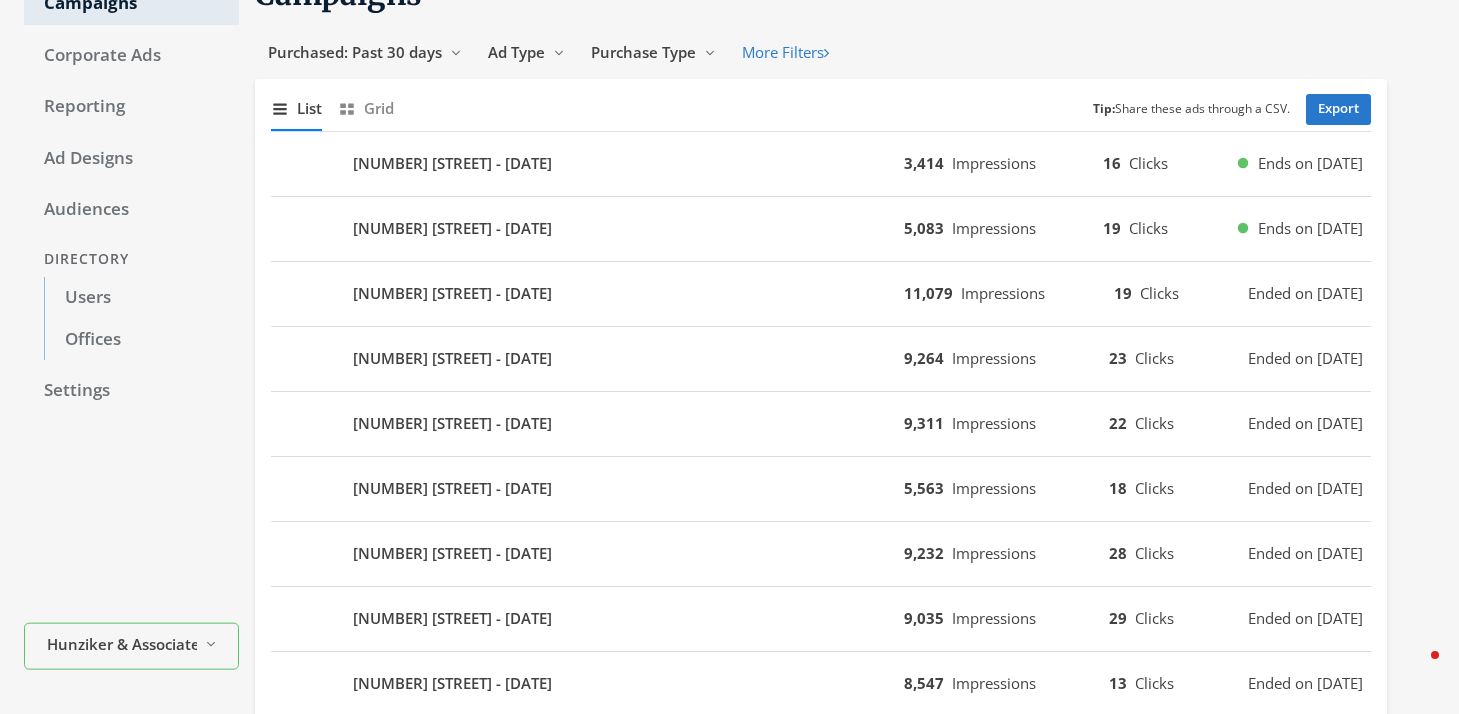 scroll, scrollTop: 0, scrollLeft: 0, axis: both 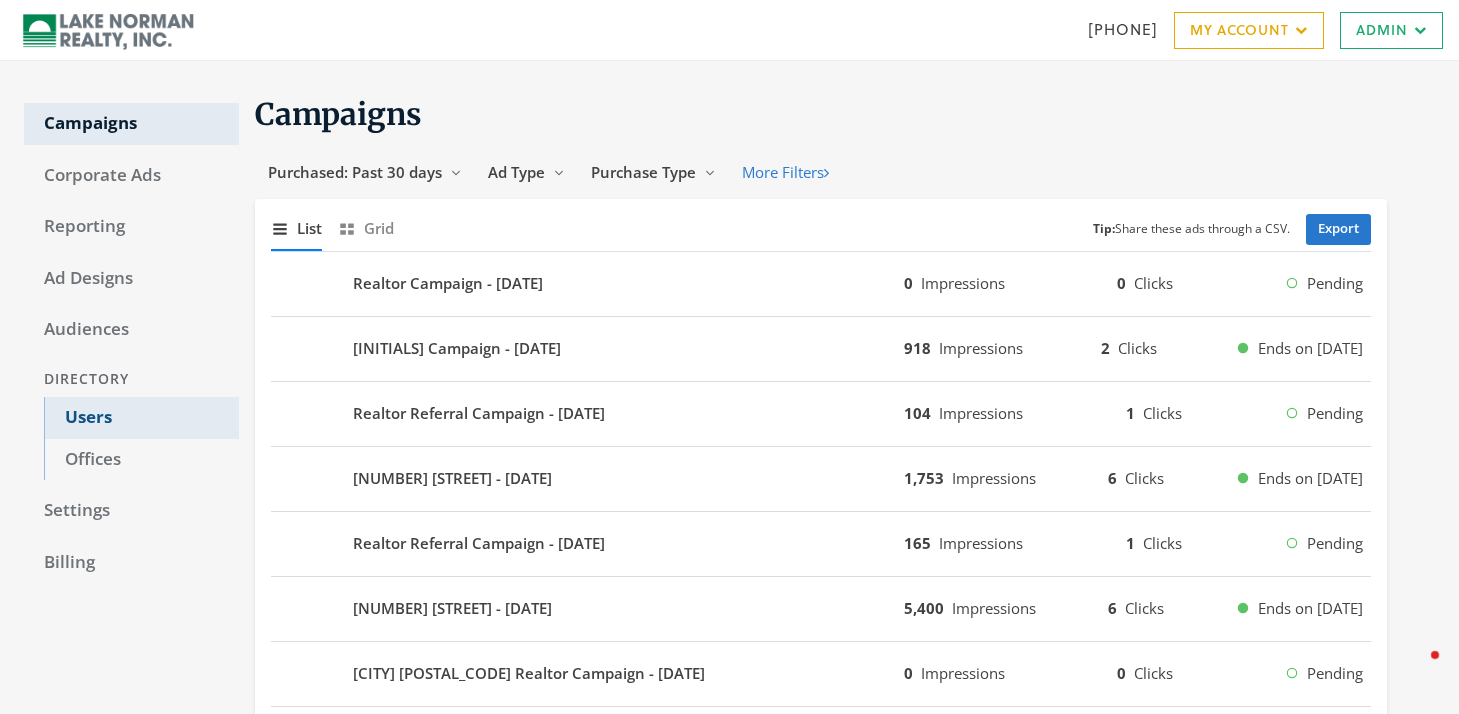 click on "Users" at bounding box center [141, 418] 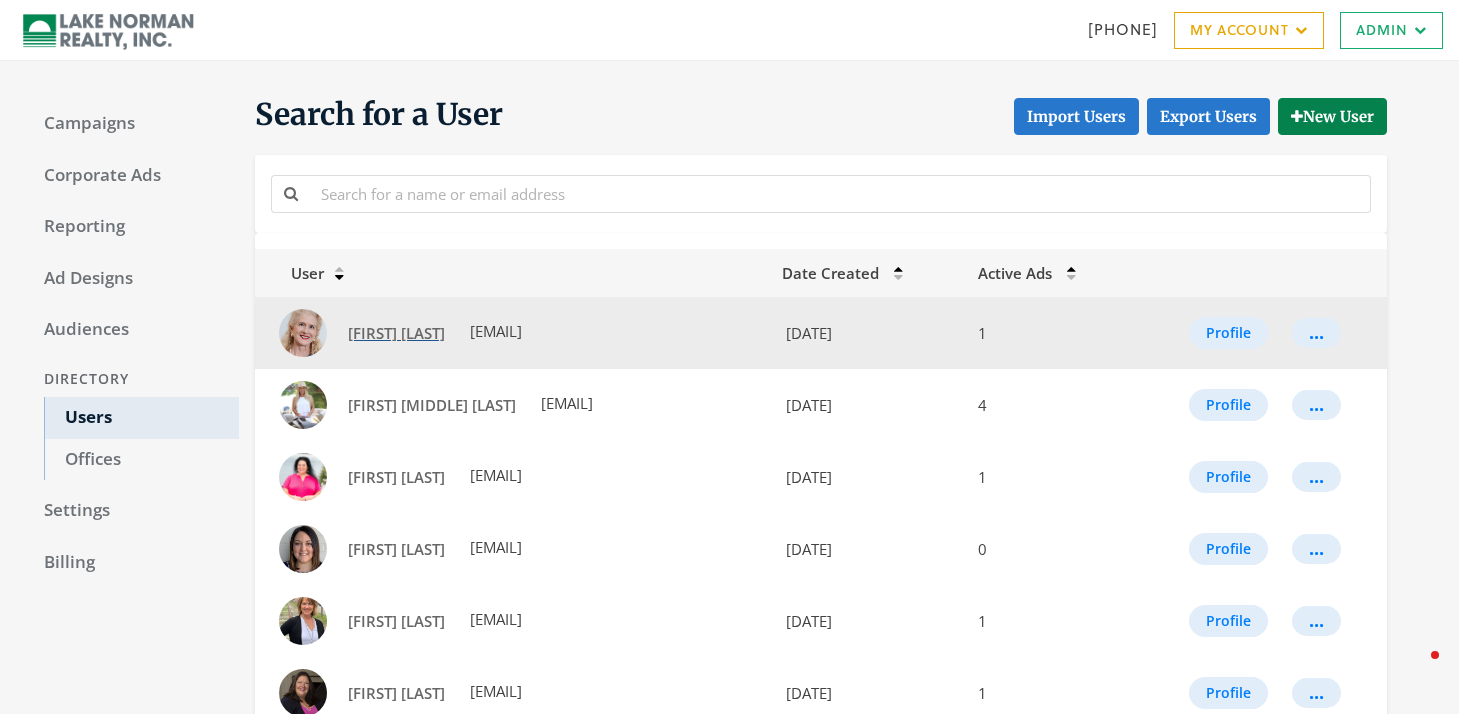 click on "[FIRST] [LAST]" at bounding box center (396, 333) 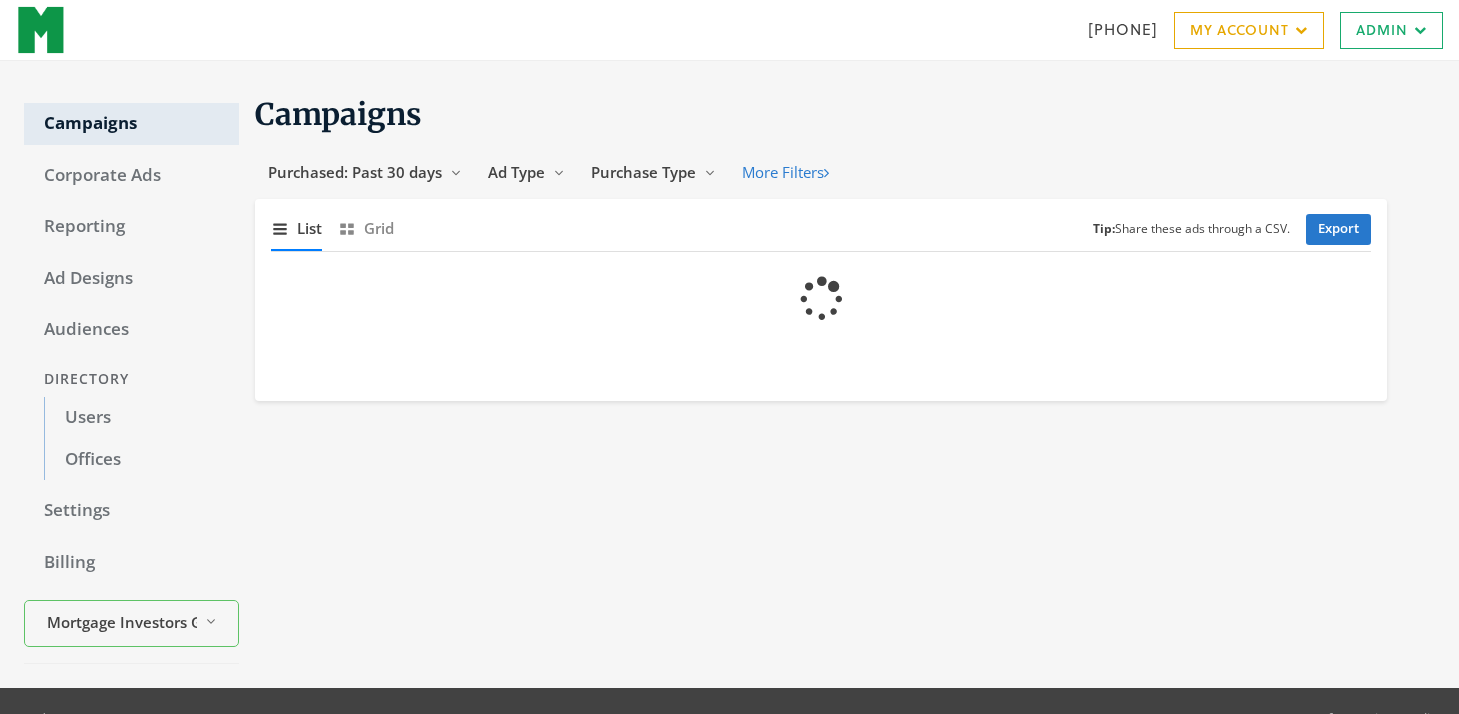 scroll, scrollTop: 0, scrollLeft: 0, axis: both 